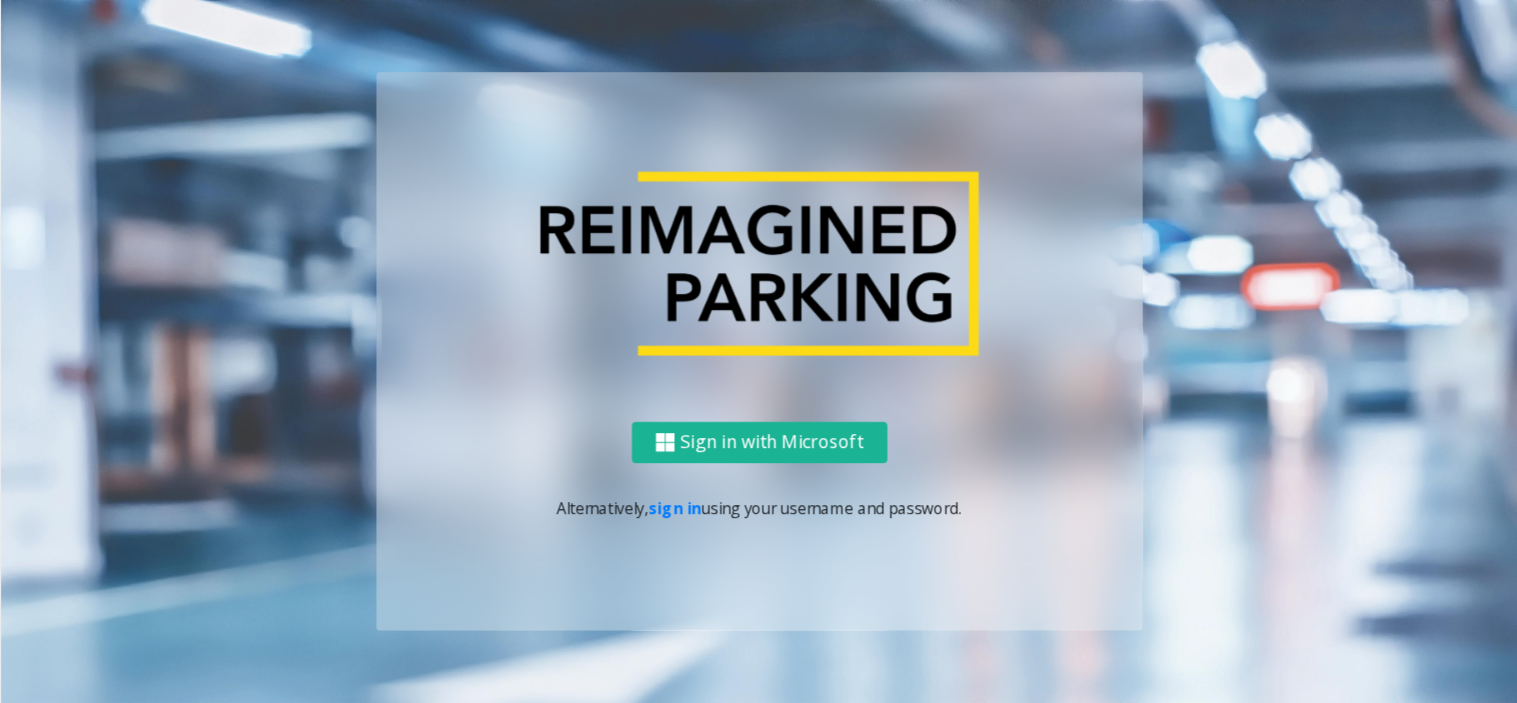 scroll, scrollTop: 0, scrollLeft: 0, axis: both 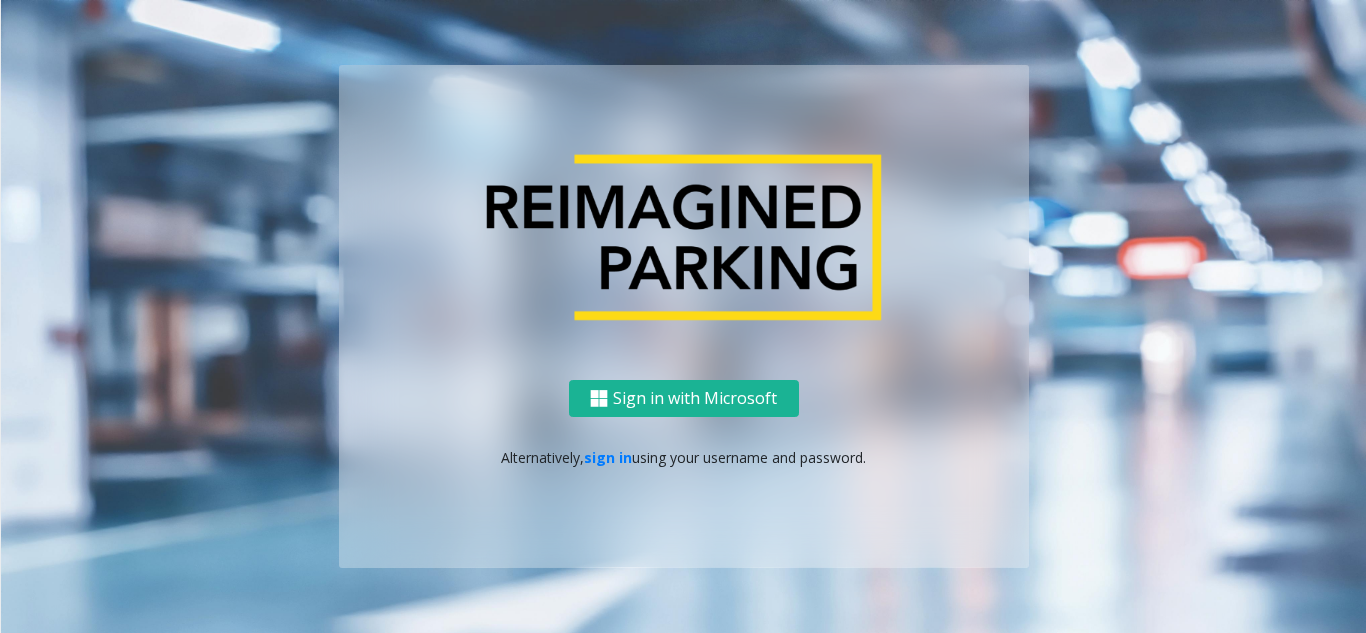click on "Alternatively,   sign in  using your username and password." 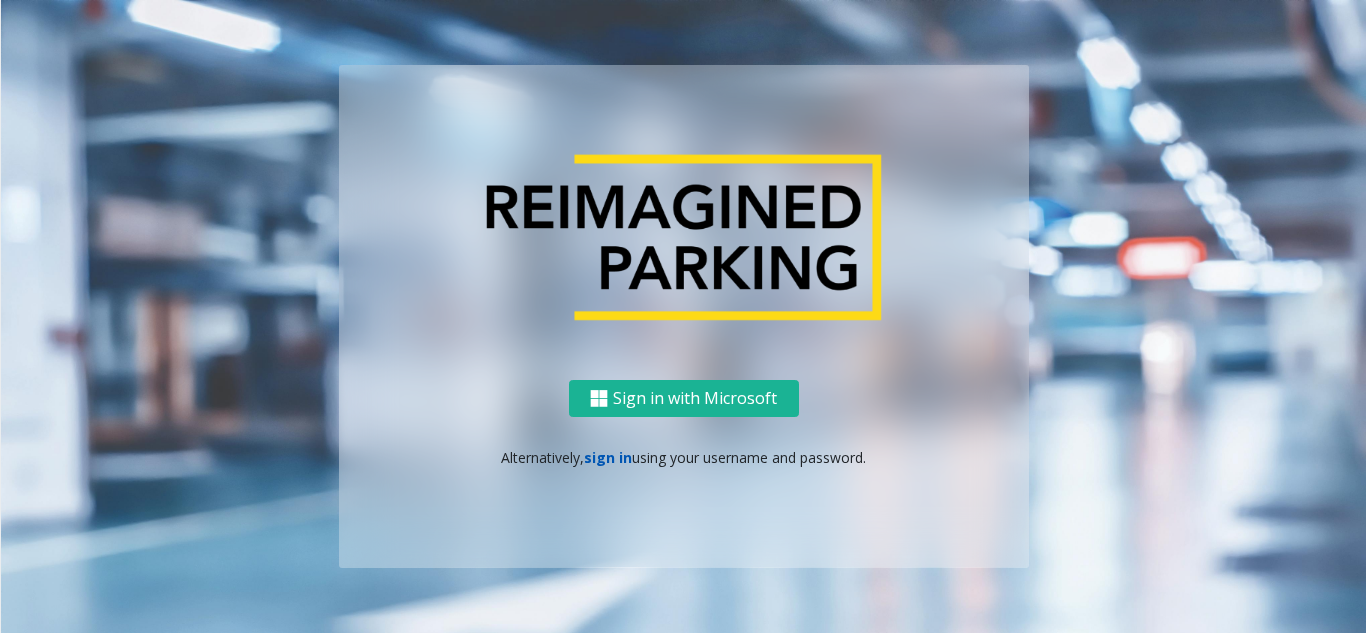 click on "sign in" 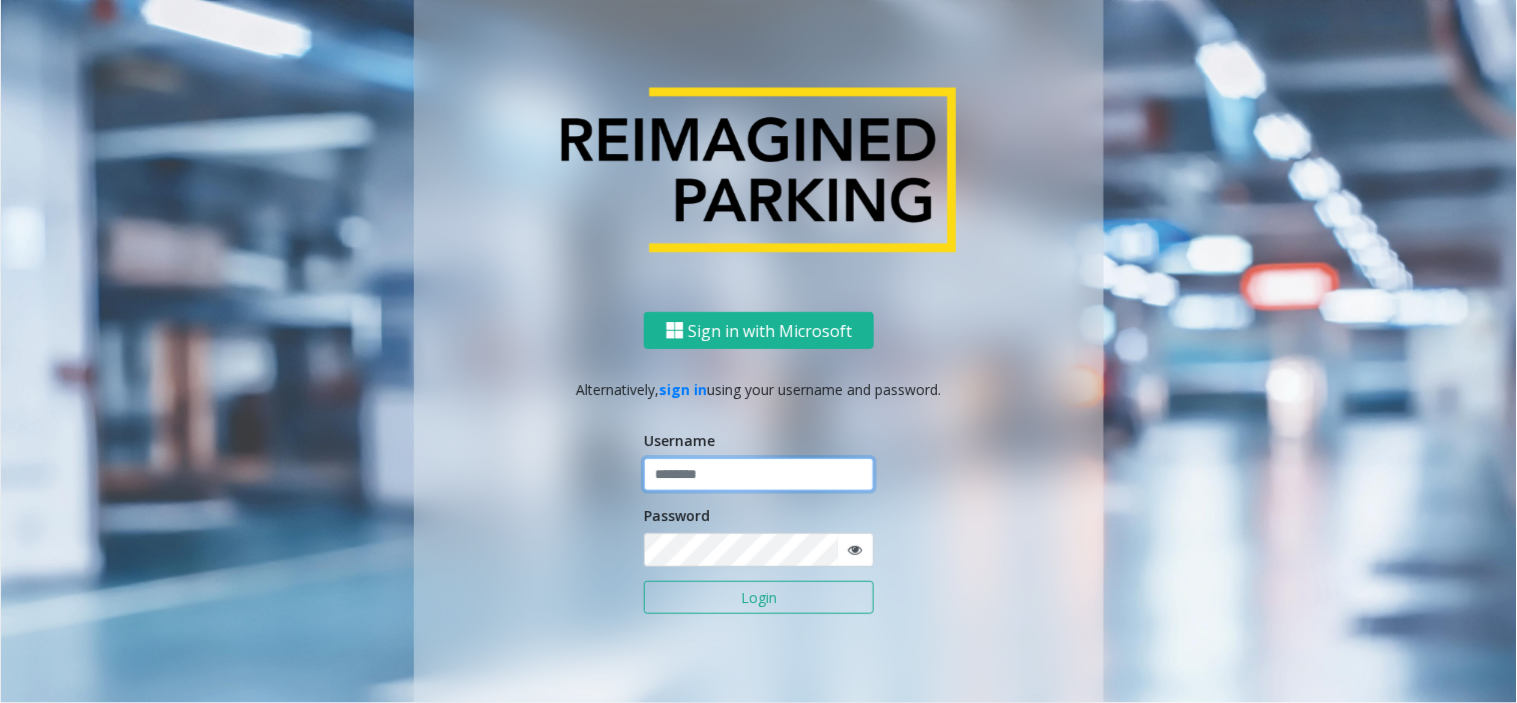 click 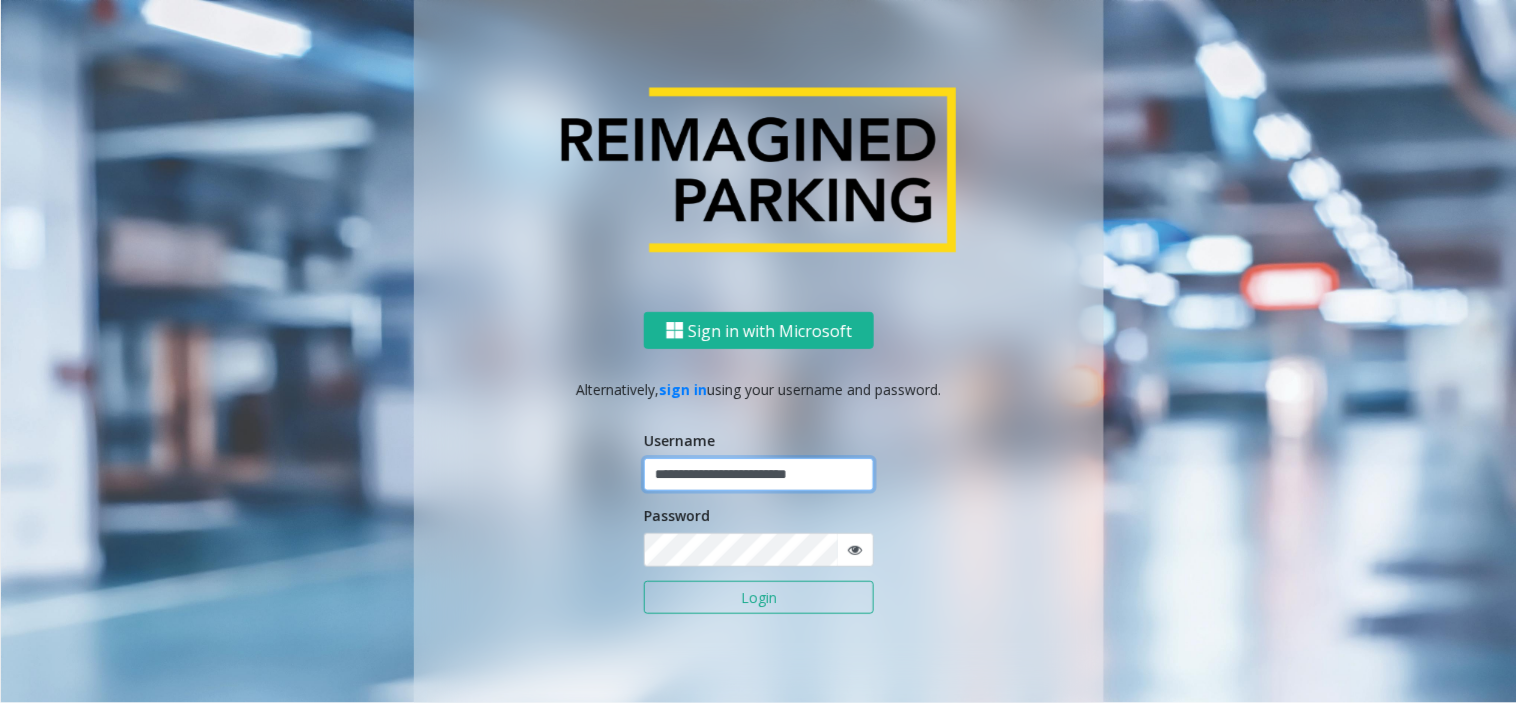 type on "**********" 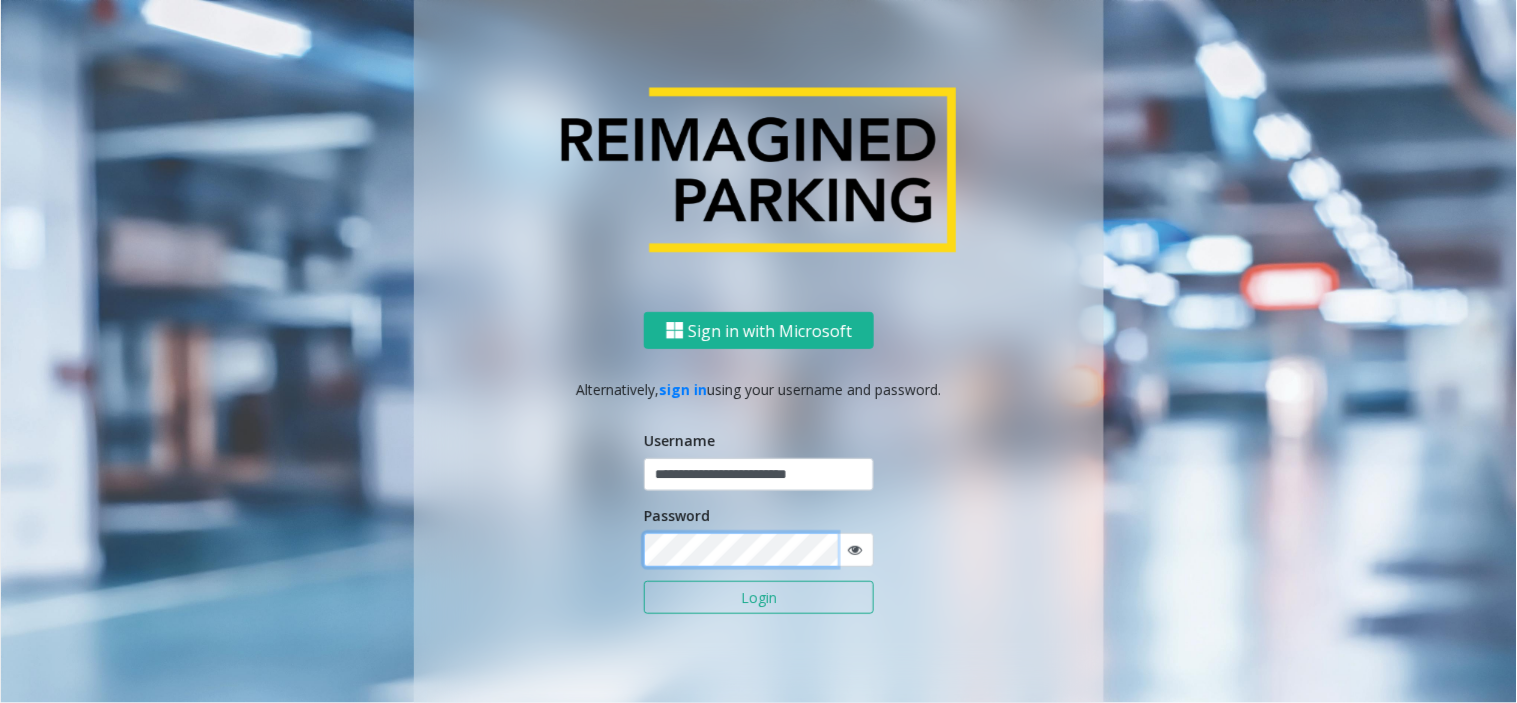 click on "Login" 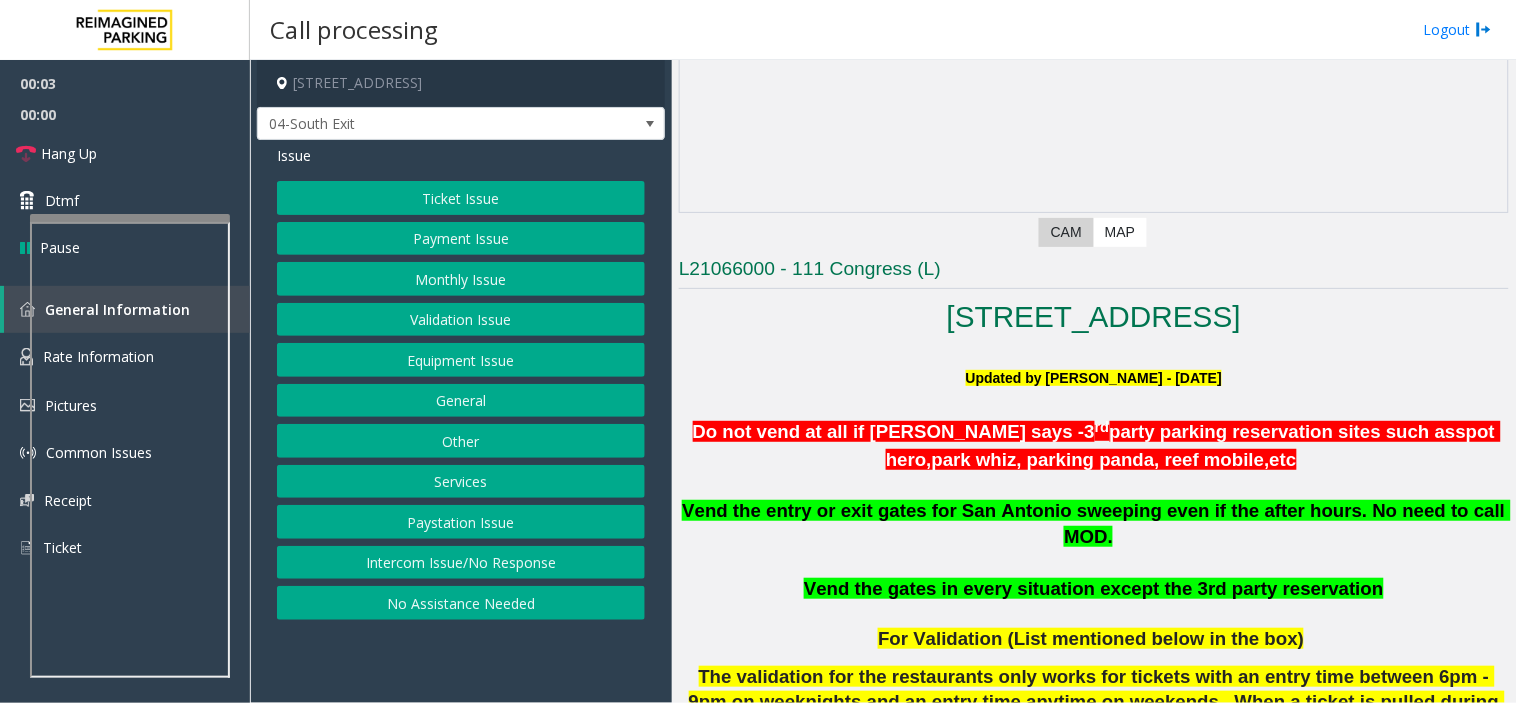 scroll, scrollTop: 222, scrollLeft: 0, axis: vertical 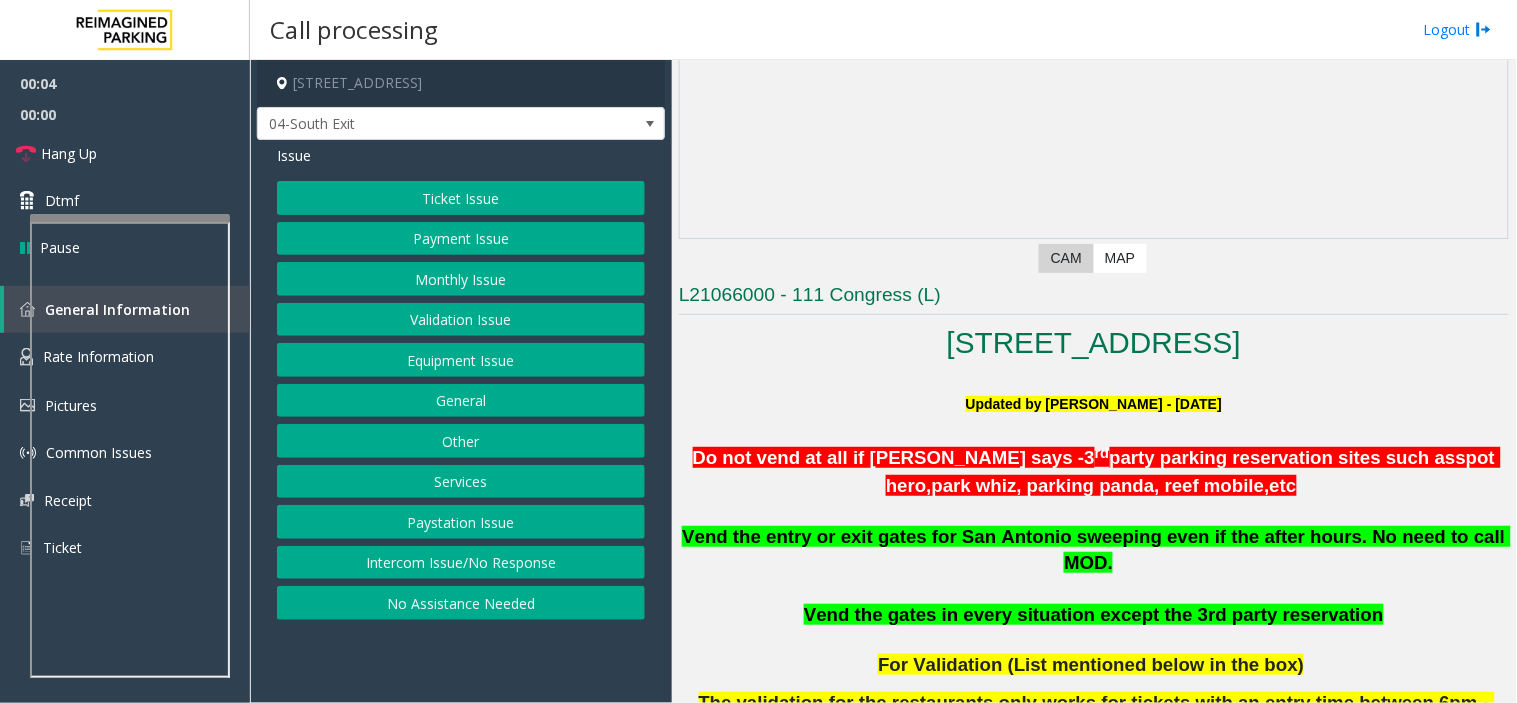 click on "Intercom Issue/No Response" 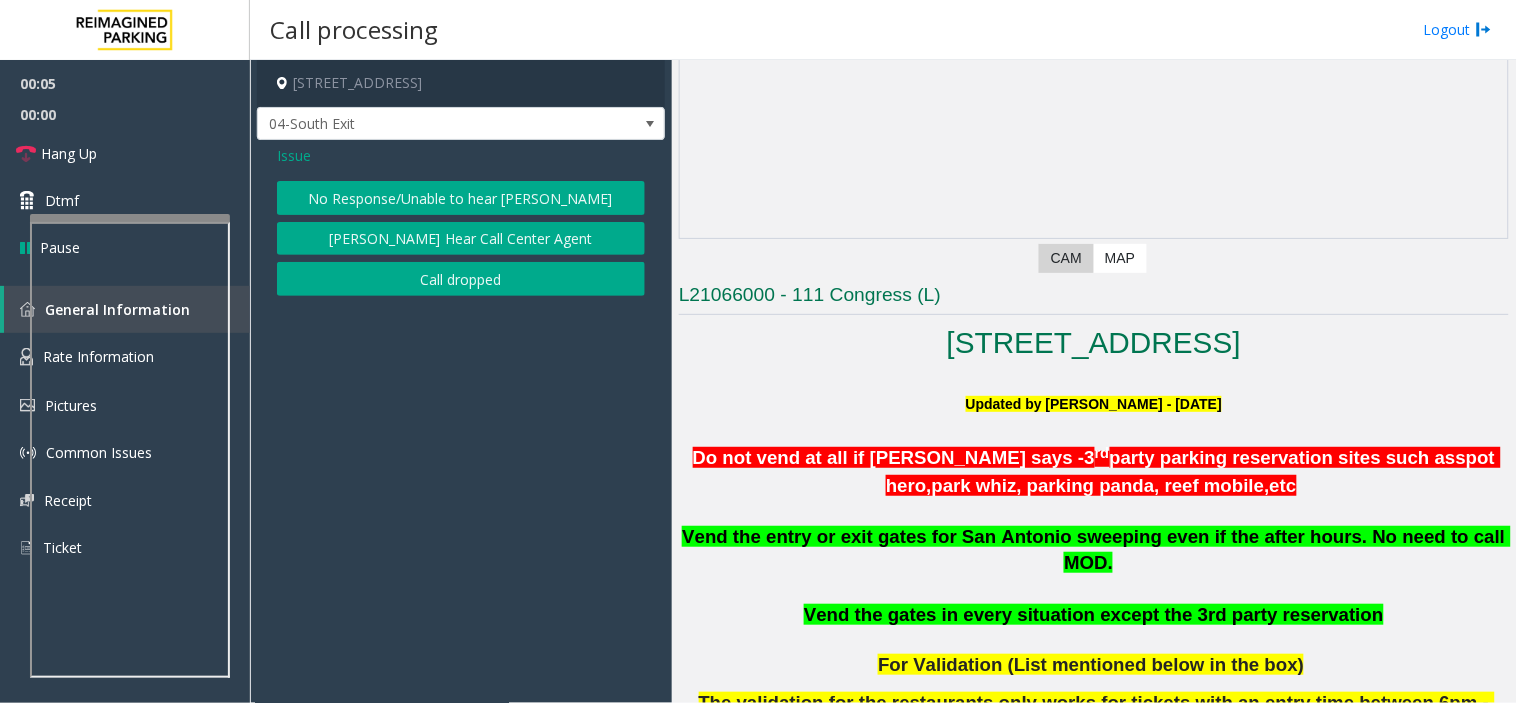 click on "Issue" 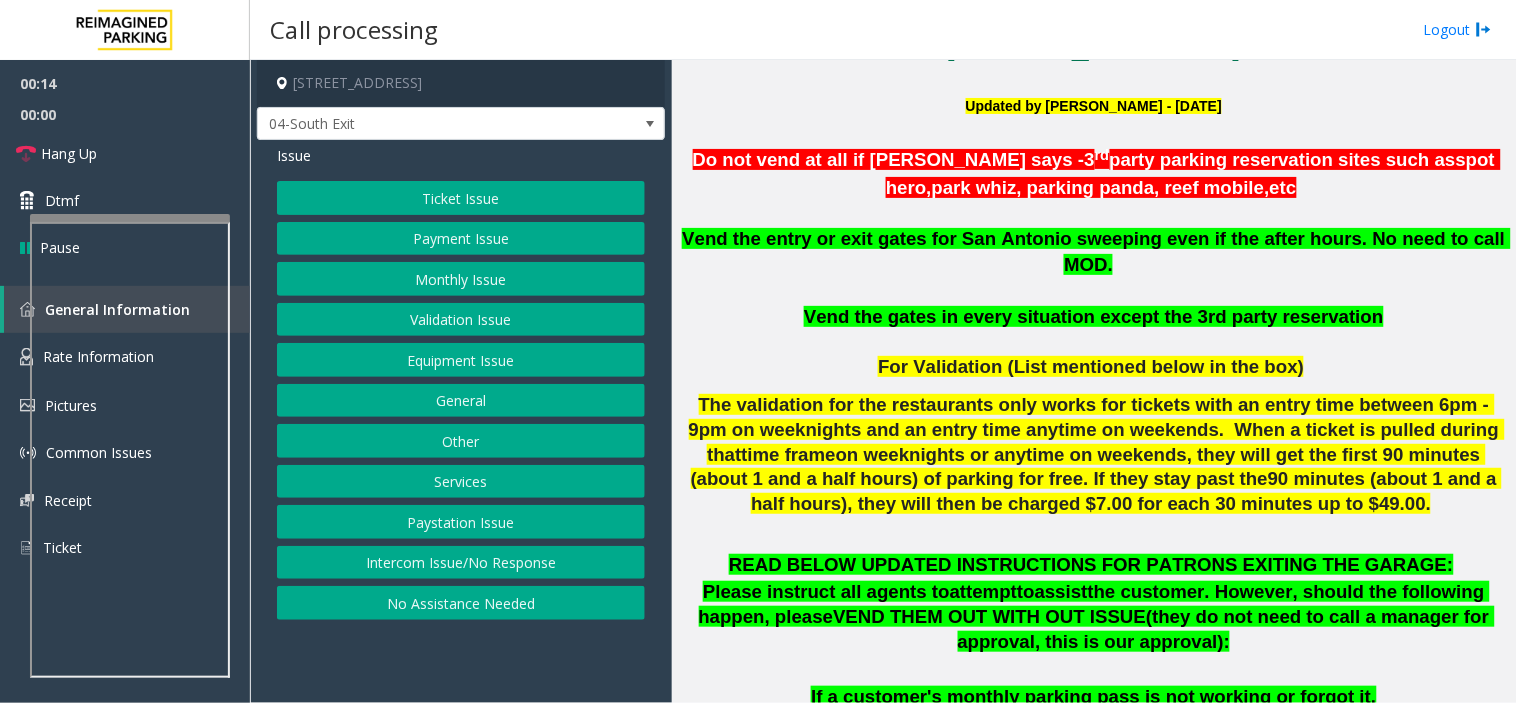 scroll, scrollTop: 444, scrollLeft: 0, axis: vertical 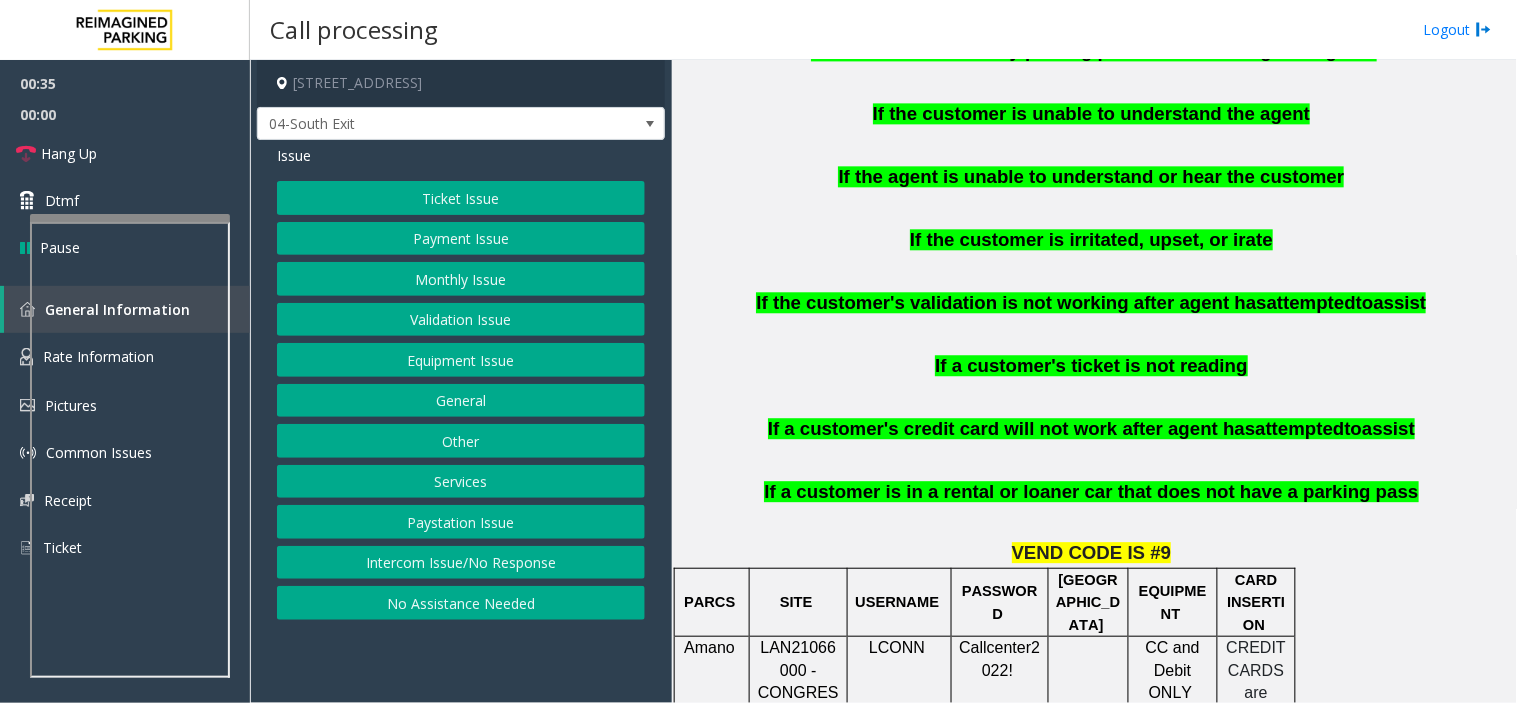 click on "If the customer is irritated, upset, or irate" 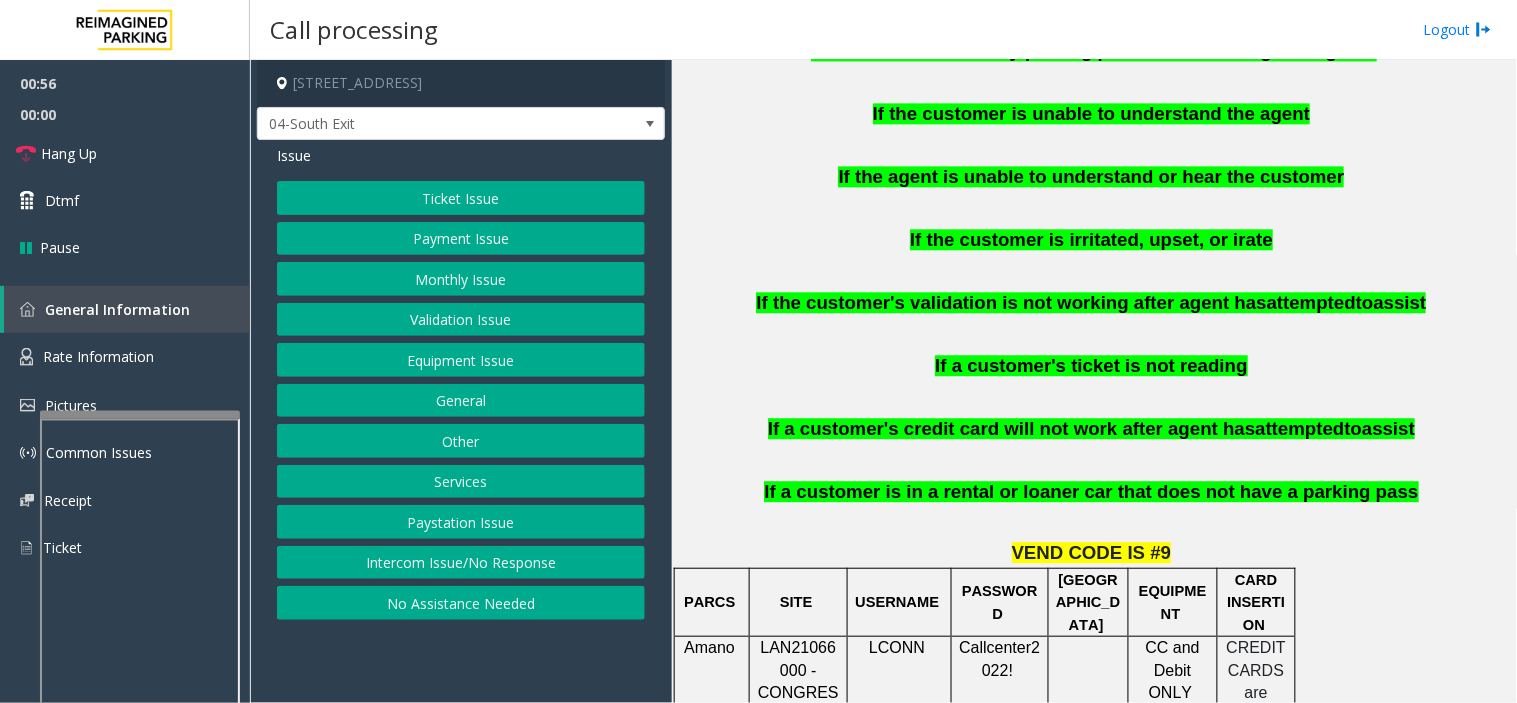 click at bounding box center (140, 415) 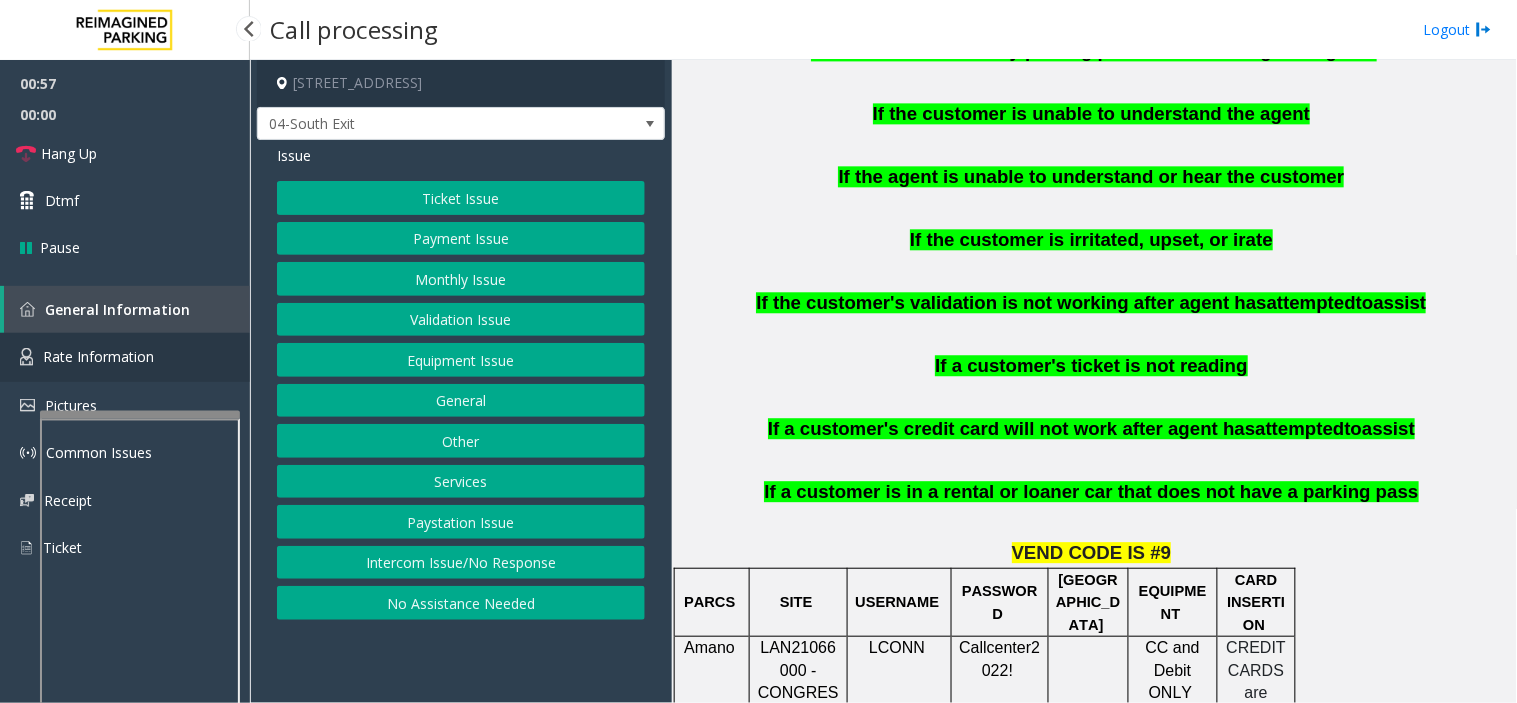 click on "Rate Information" at bounding box center (98, 356) 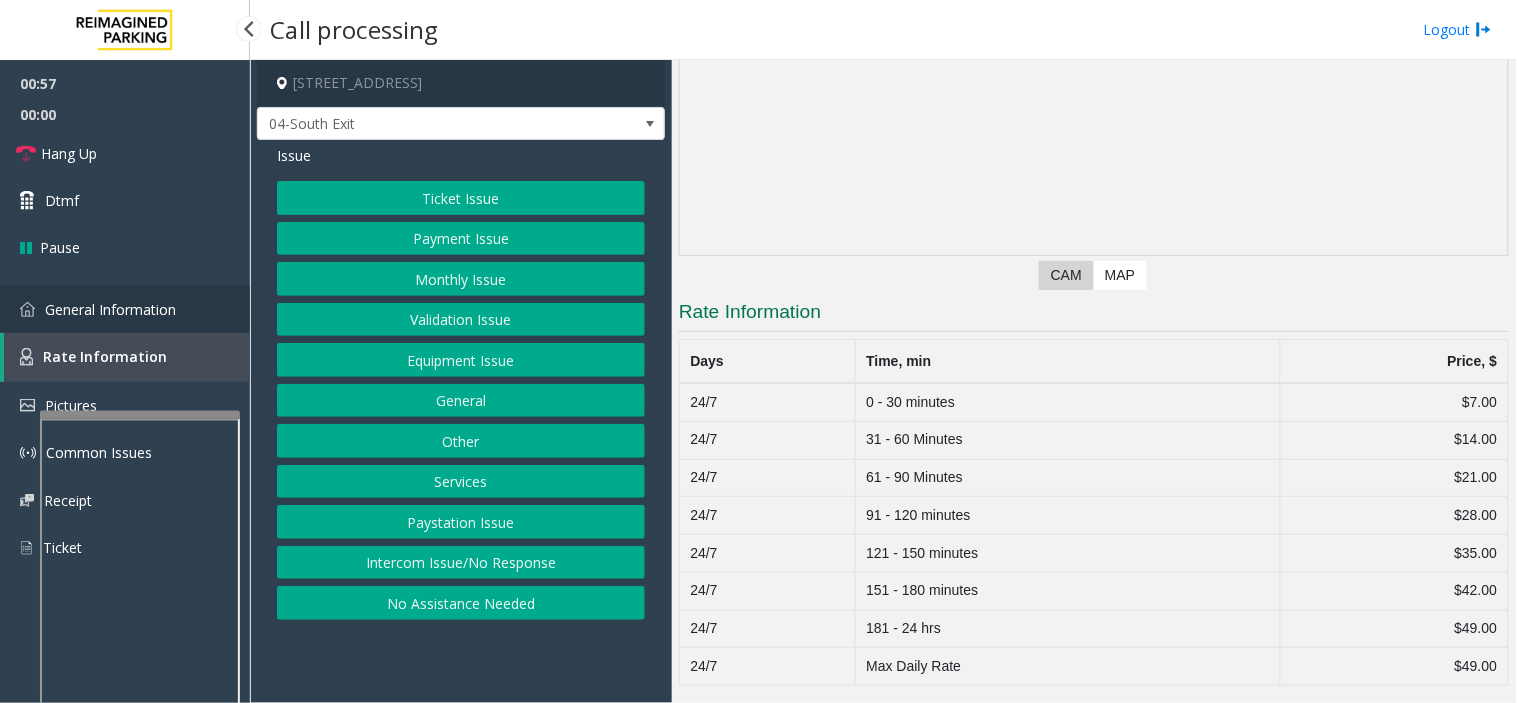 click on "General Information" at bounding box center (110, 309) 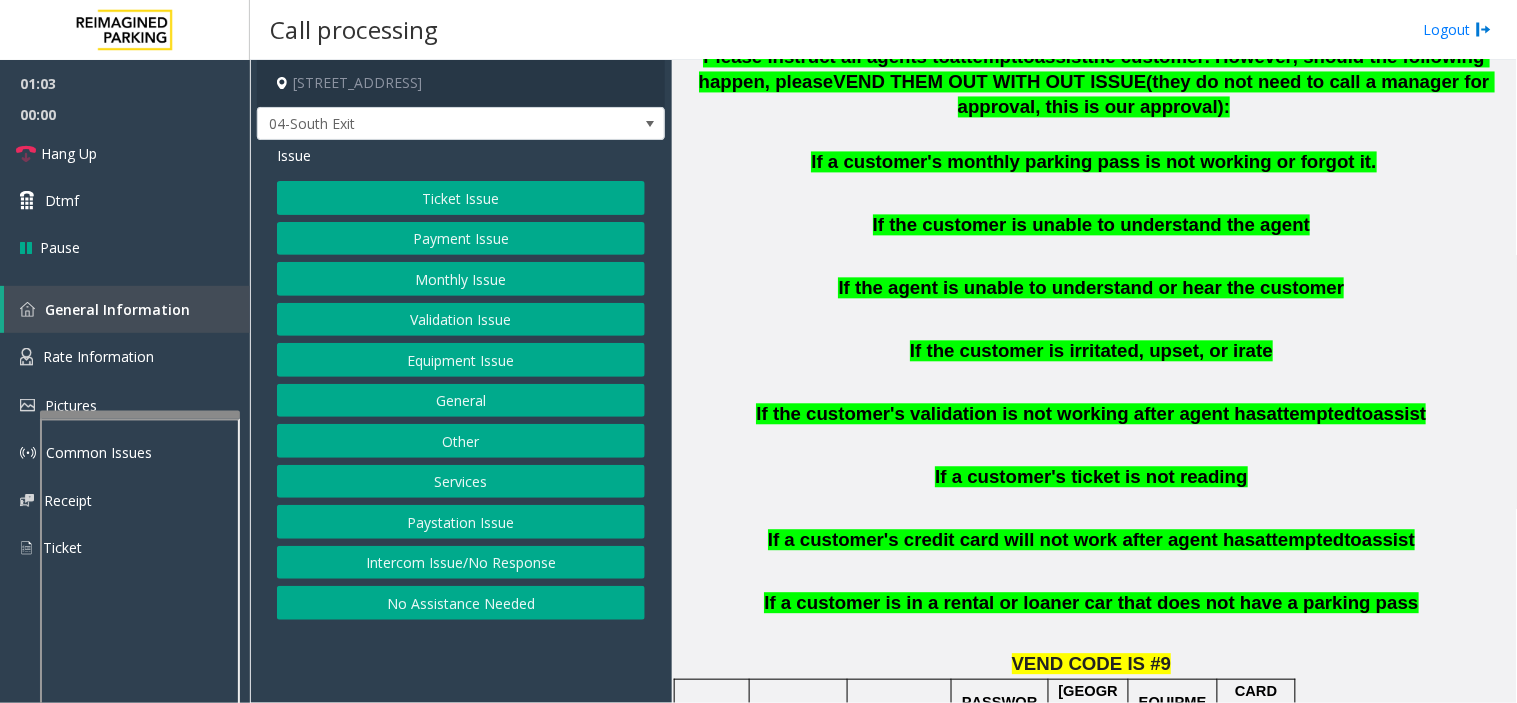 scroll, scrollTop: 2635, scrollLeft: 0, axis: vertical 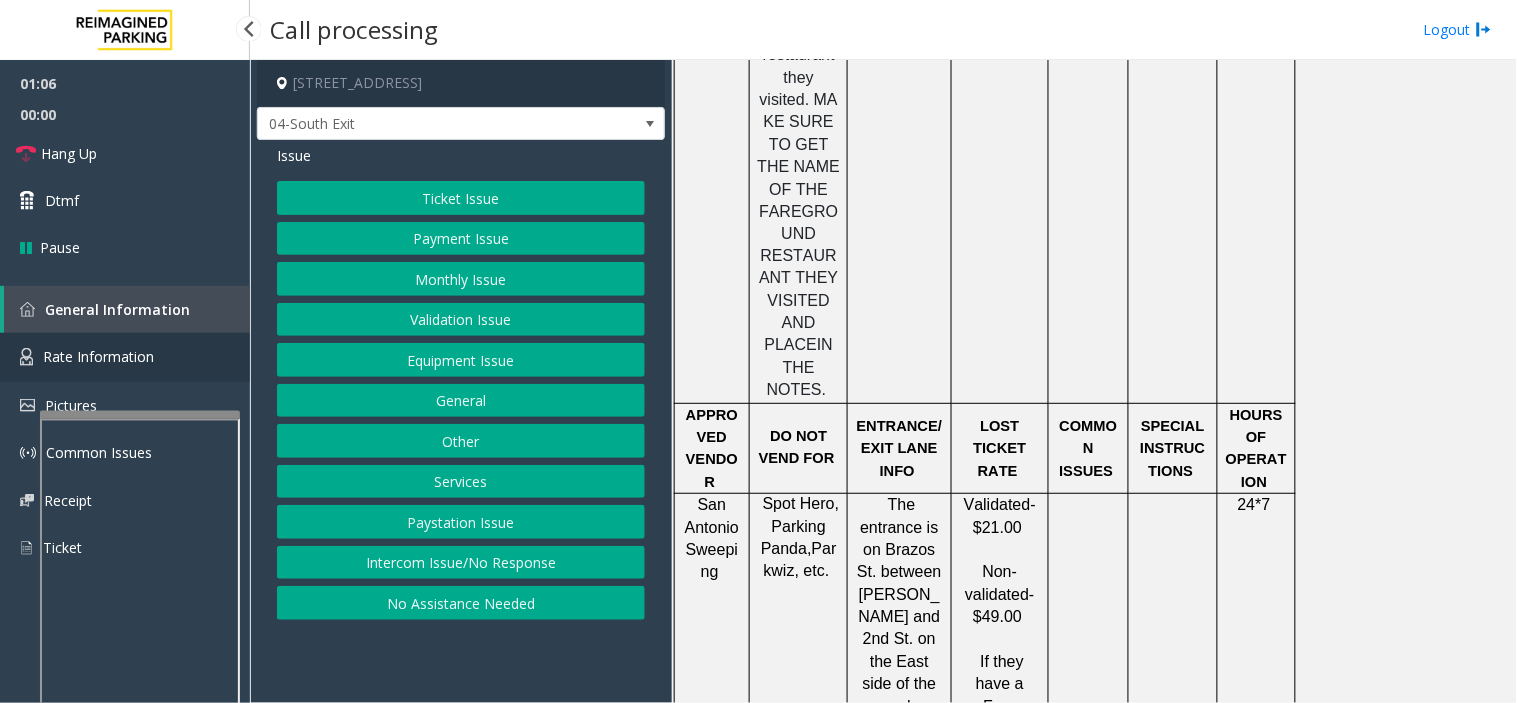 click on "Rate Information" at bounding box center (98, 356) 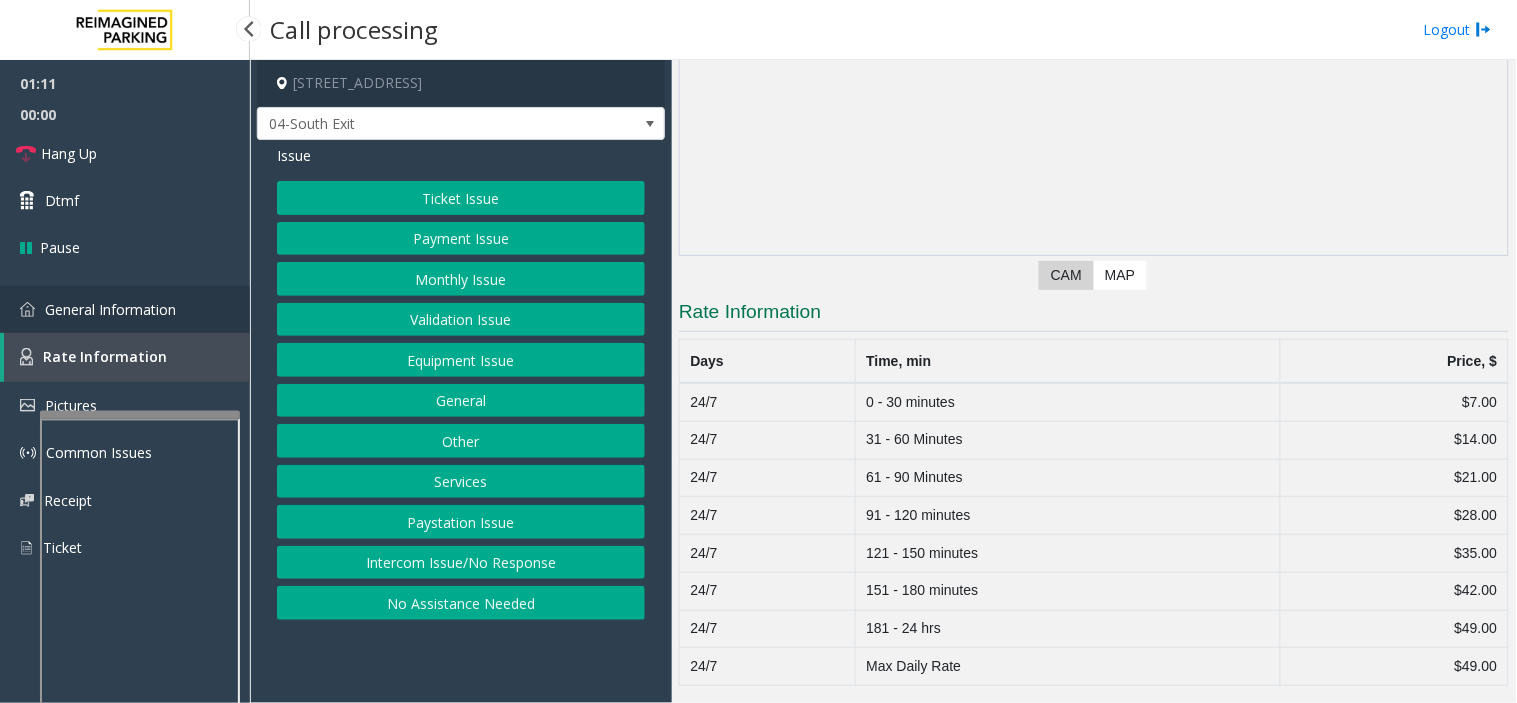 click on "General Information" at bounding box center [125, 309] 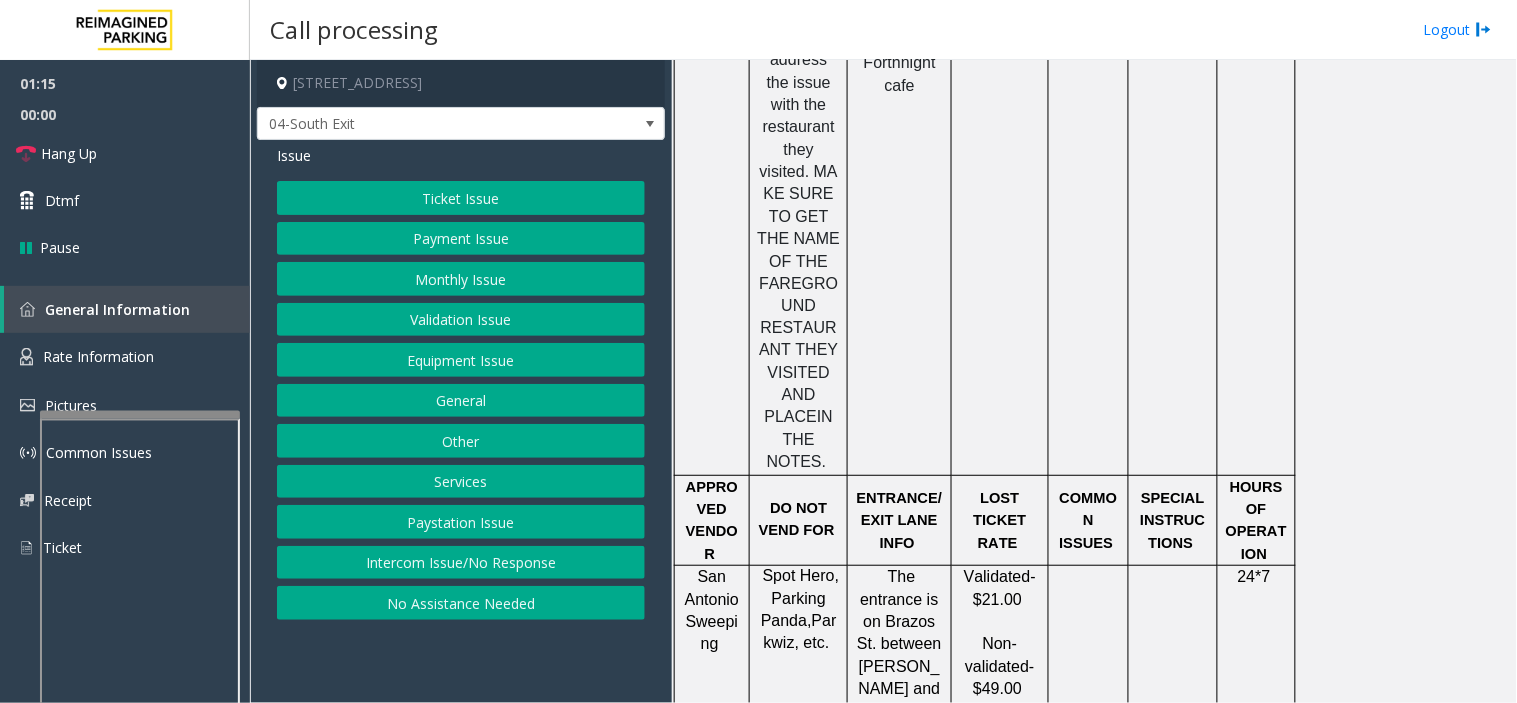 scroll, scrollTop: 2635, scrollLeft: 0, axis: vertical 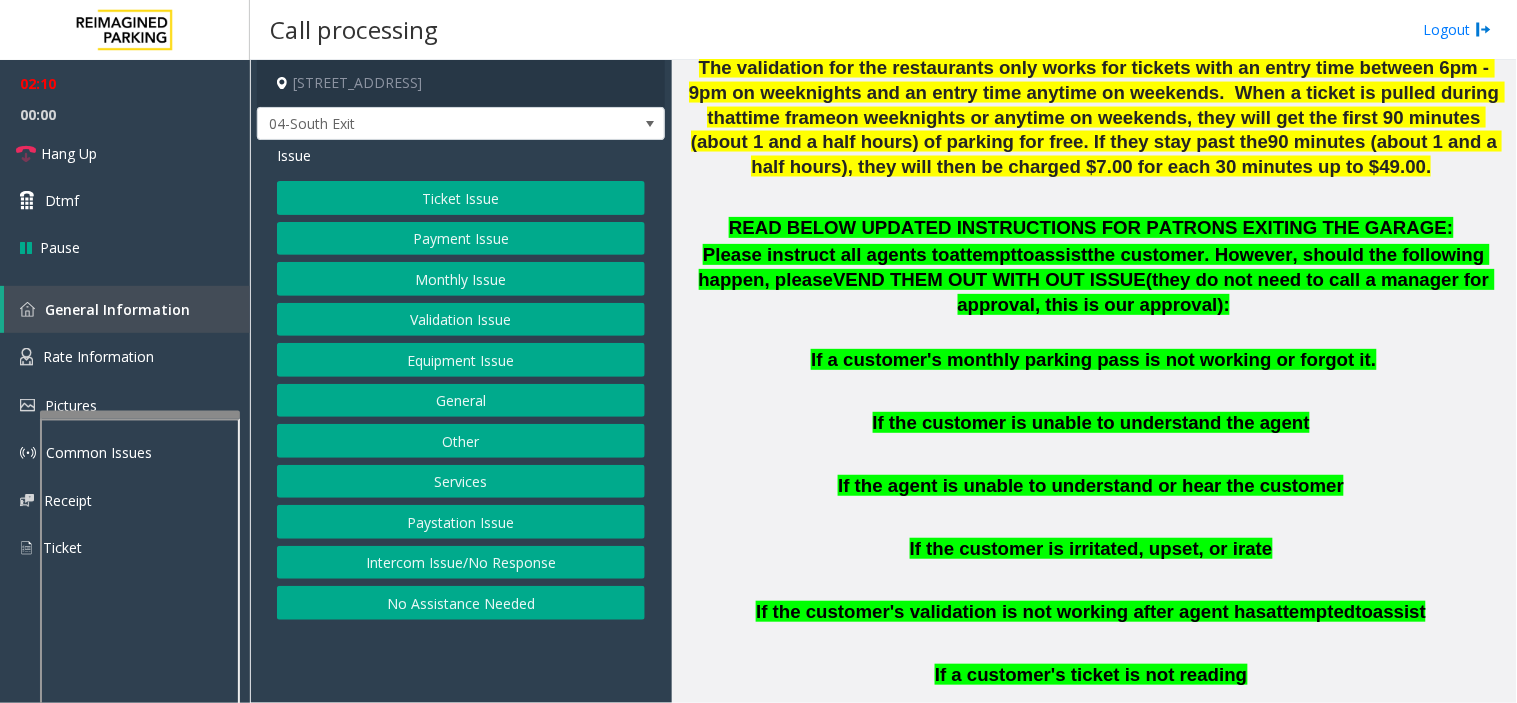drag, startPoint x: 804, startPoint y: 328, endPoint x: 1257, endPoint y: 277, distance: 455.86182 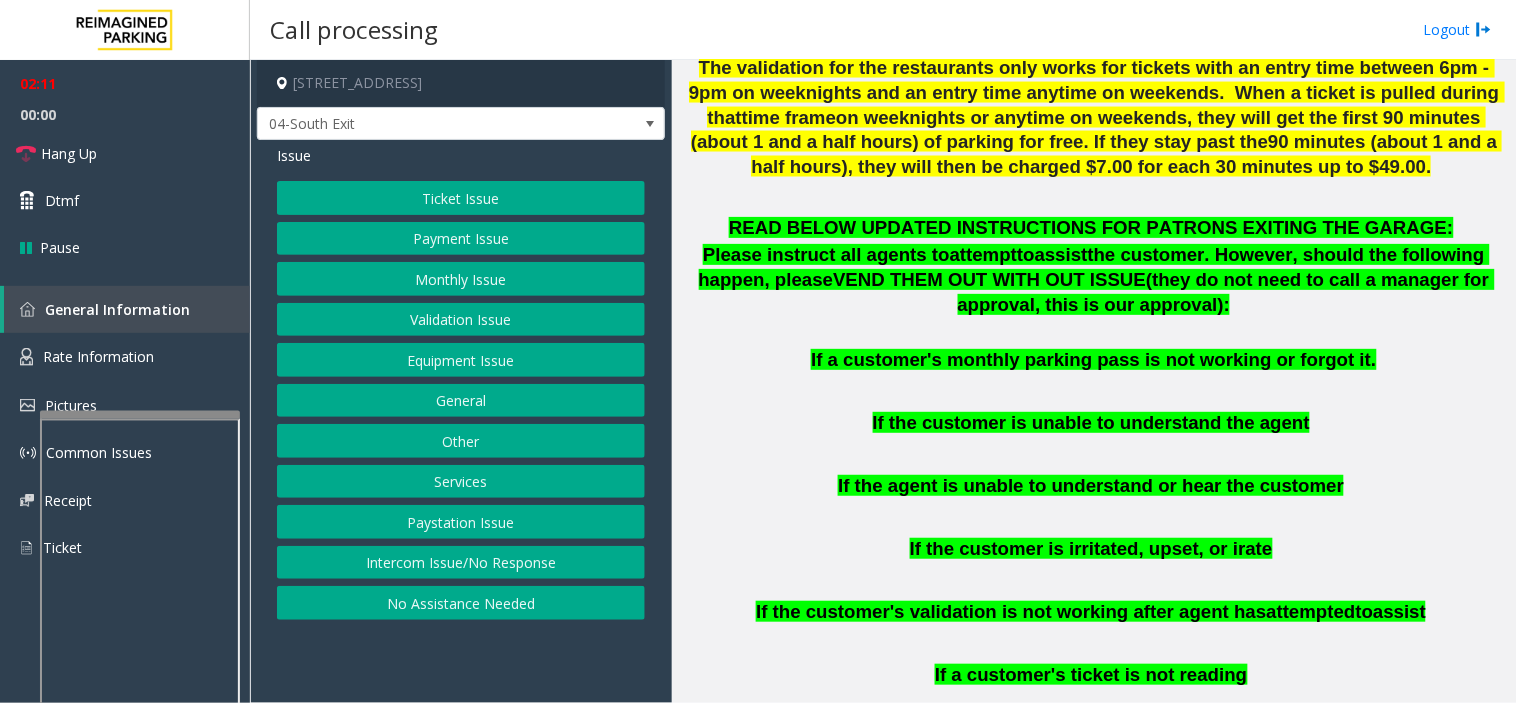 click on "Ticket Issue" 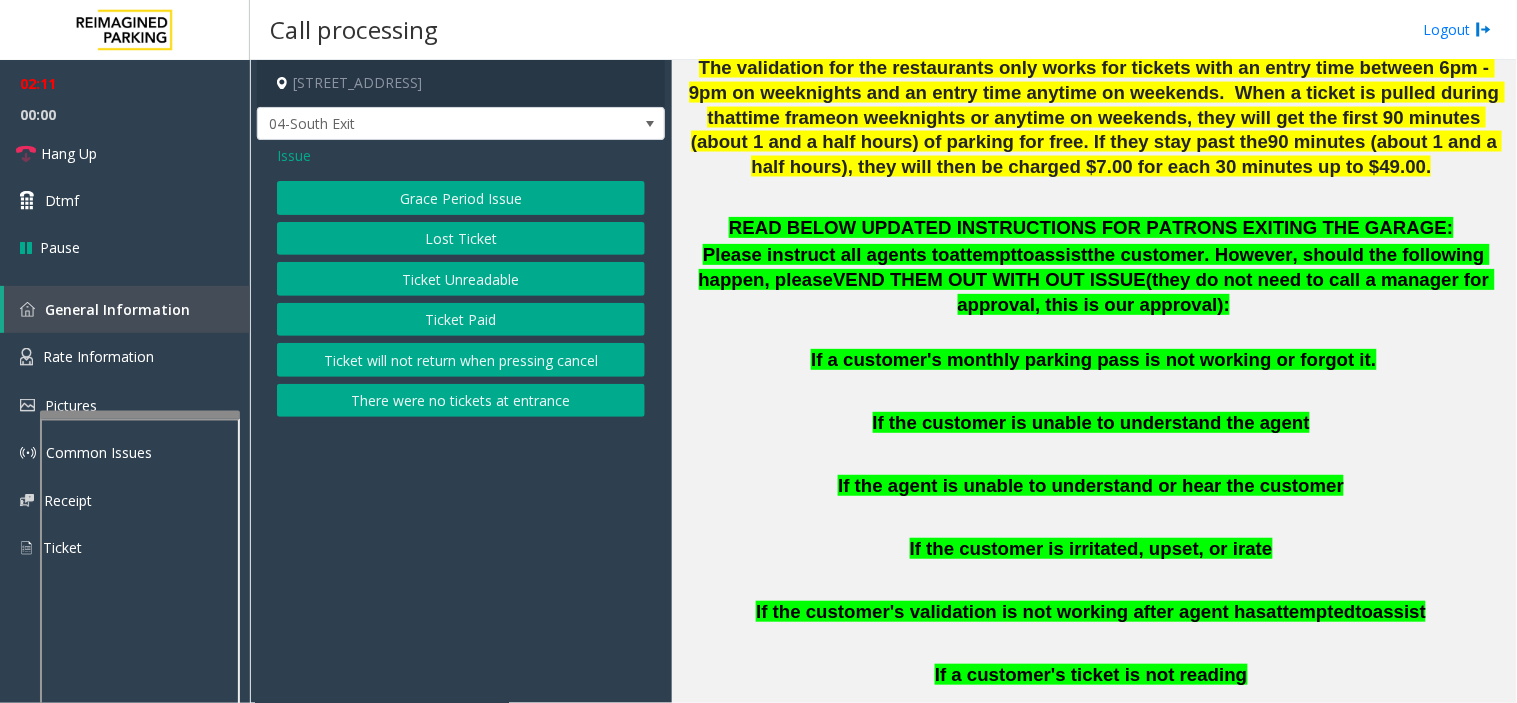 click on "Lost Ticket" 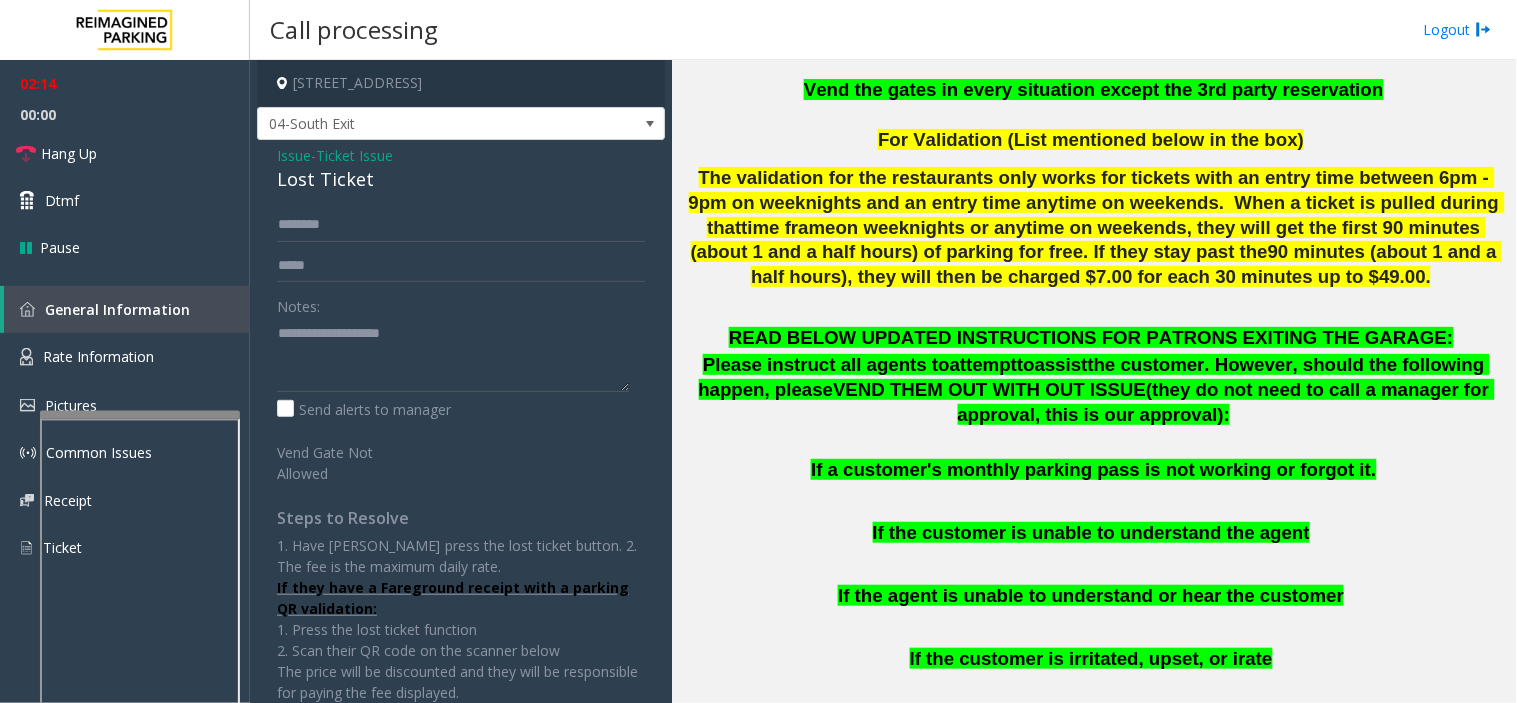 scroll, scrollTop: 746, scrollLeft: 0, axis: vertical 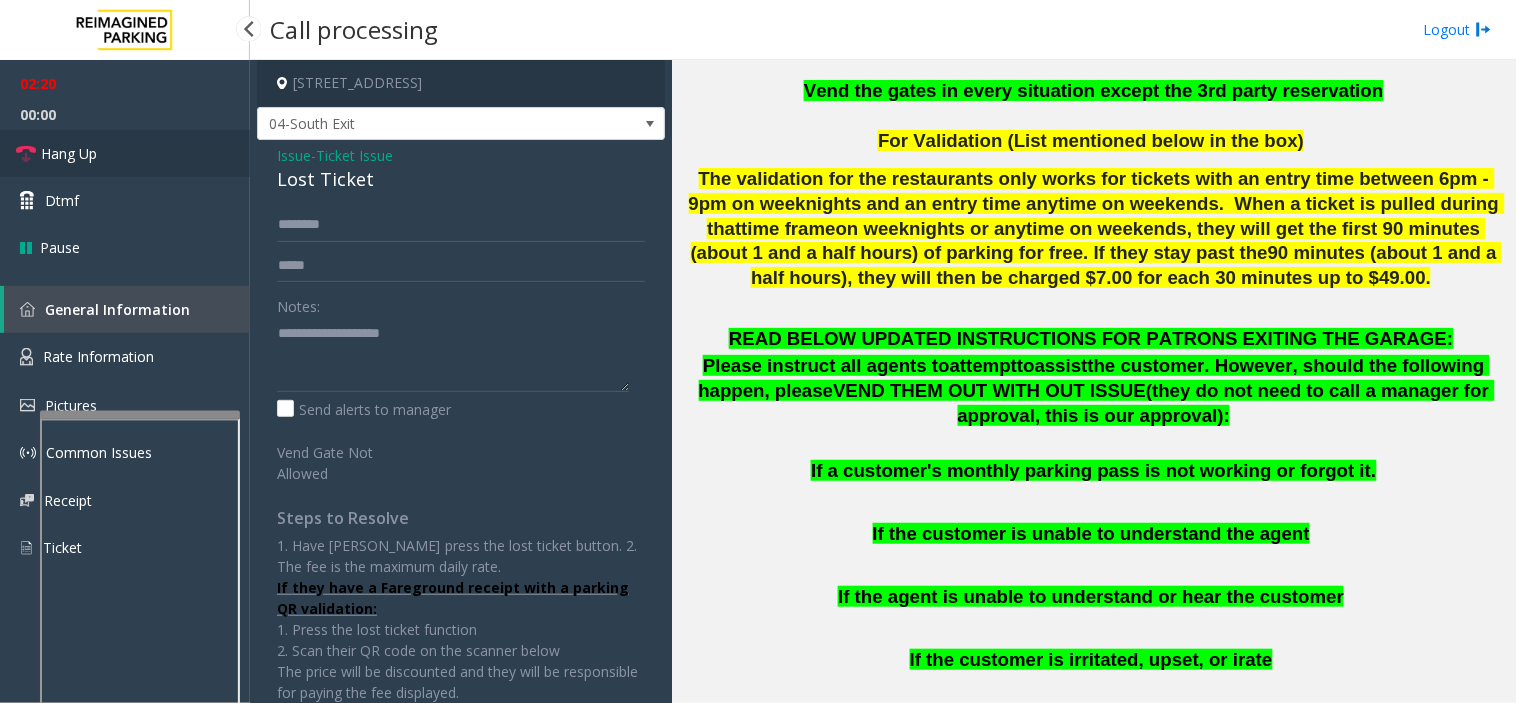 click on "Hang Up" at bounding box center [69, 153] 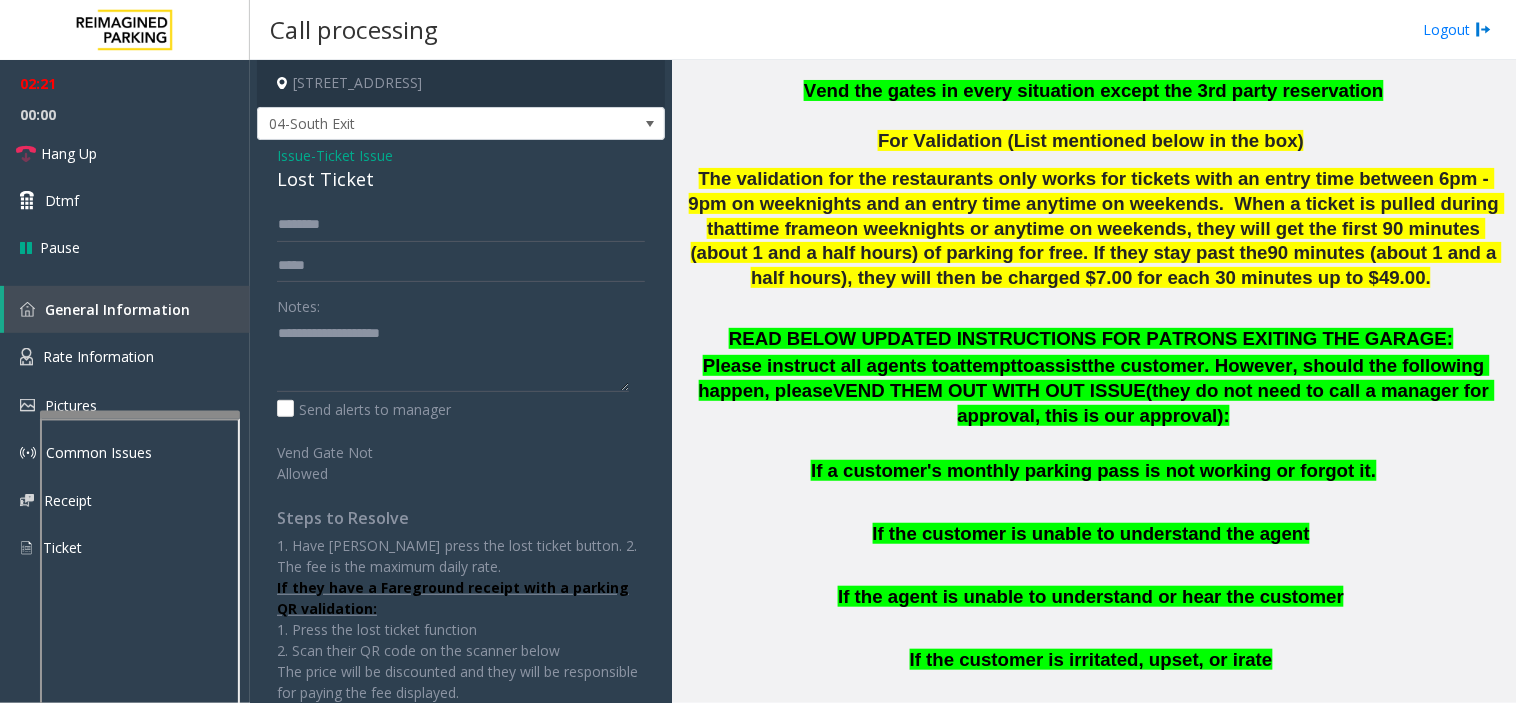 click on "Lost Ticket" 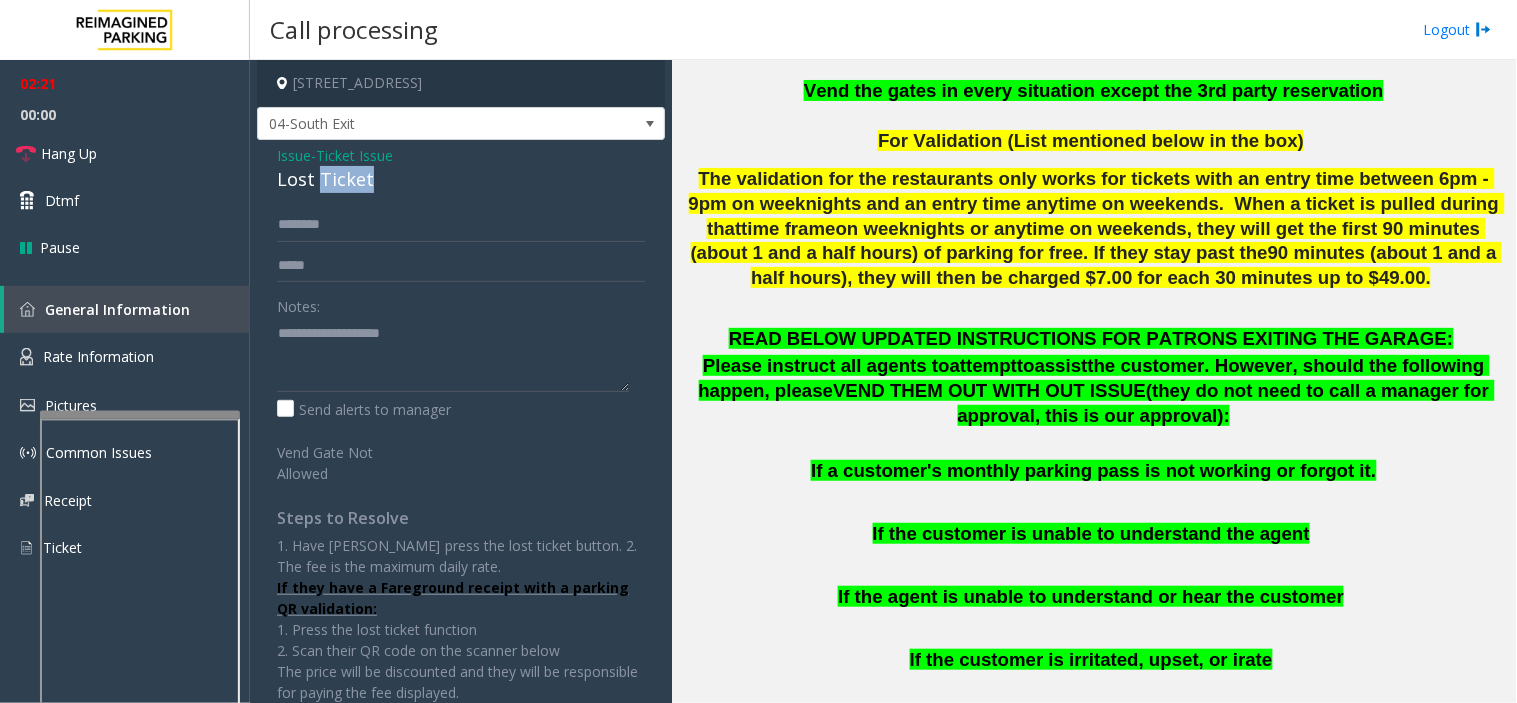 click on "Lost Ticket" 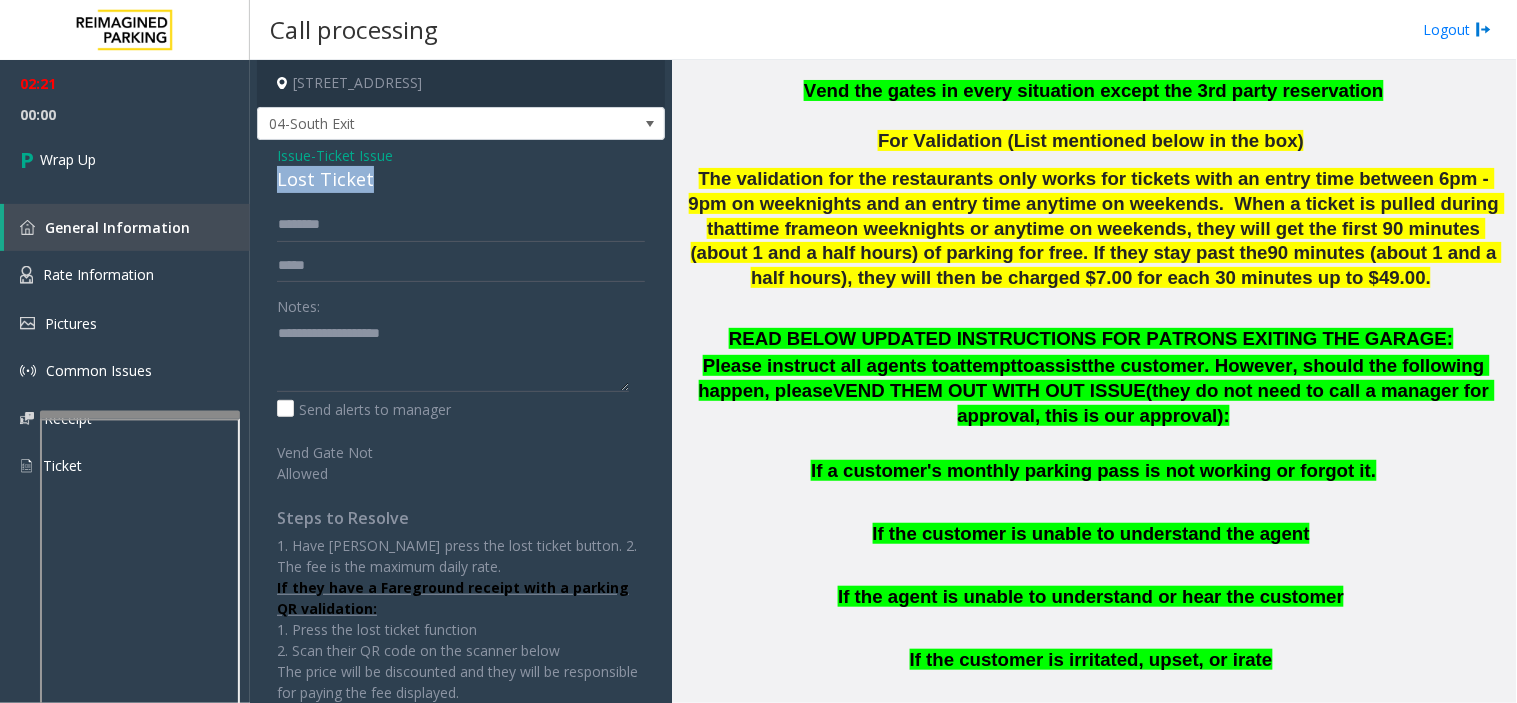 click on "Lost Ticket" 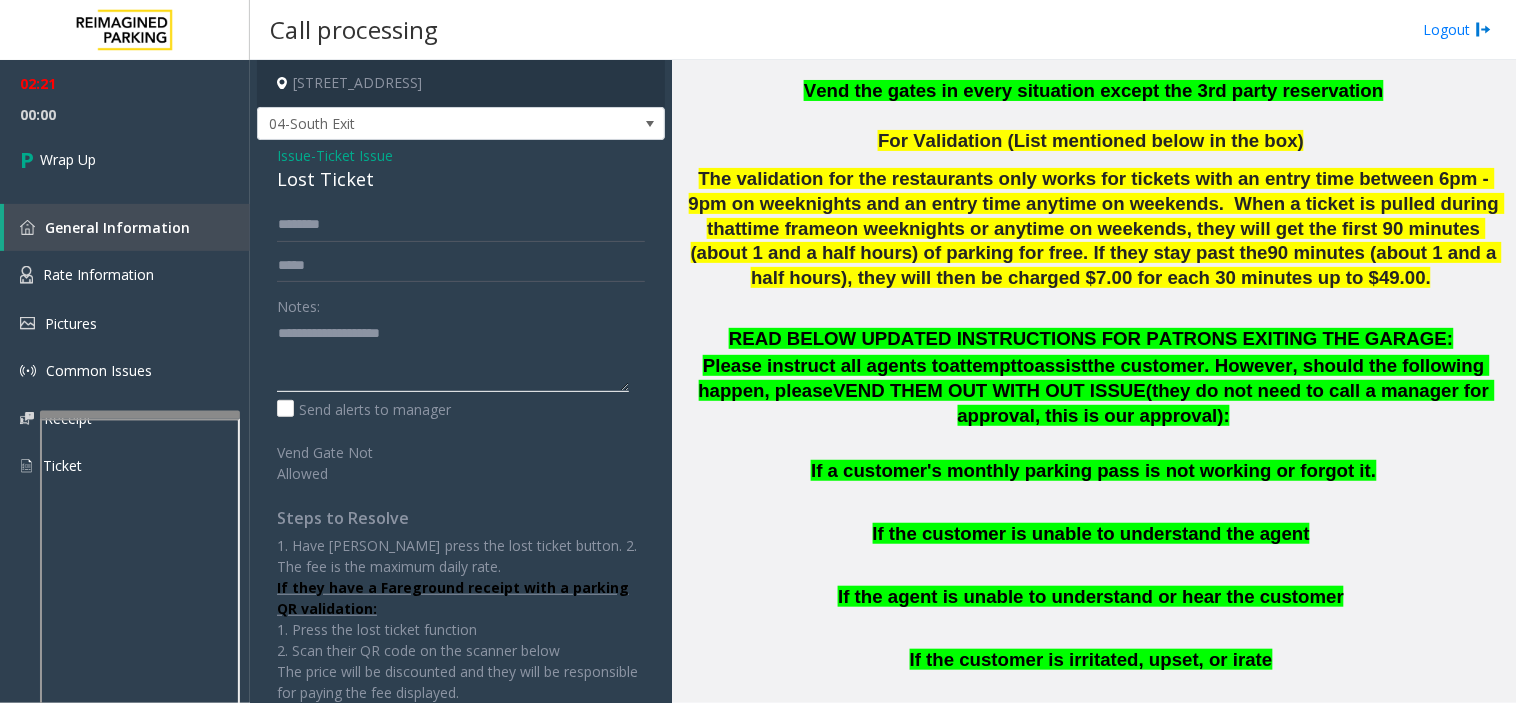 click 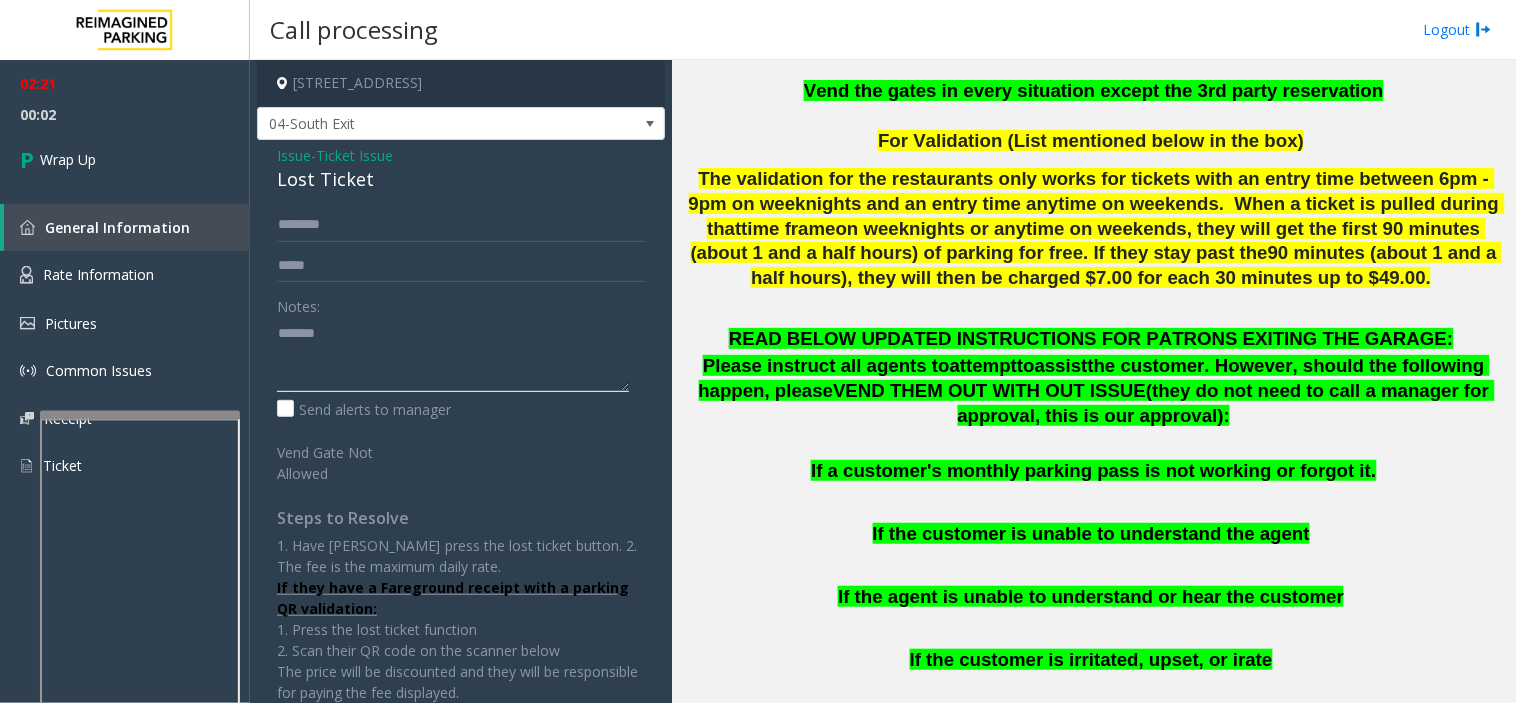 paste on "**********" 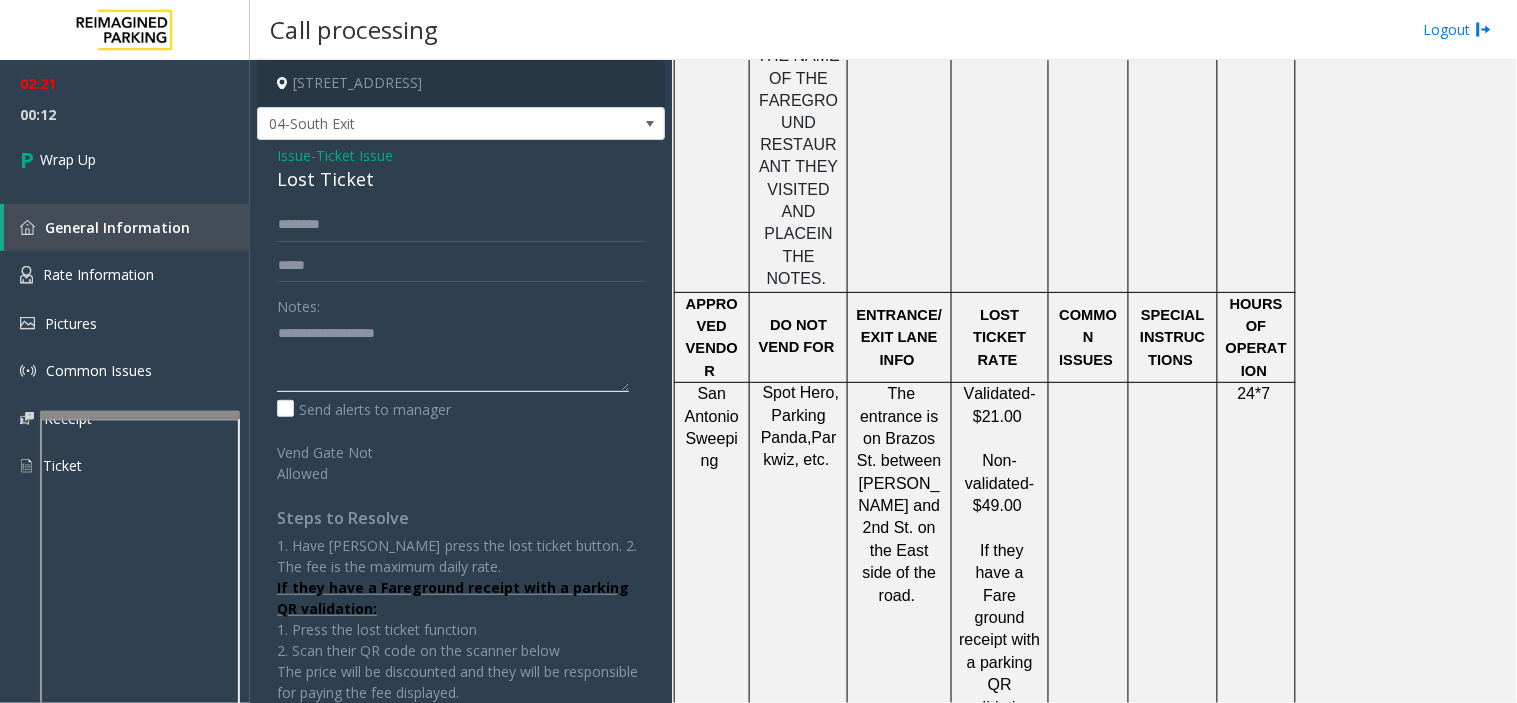 scroll, scrollTop: 2968, scrollLeft: 0, axis: vertical 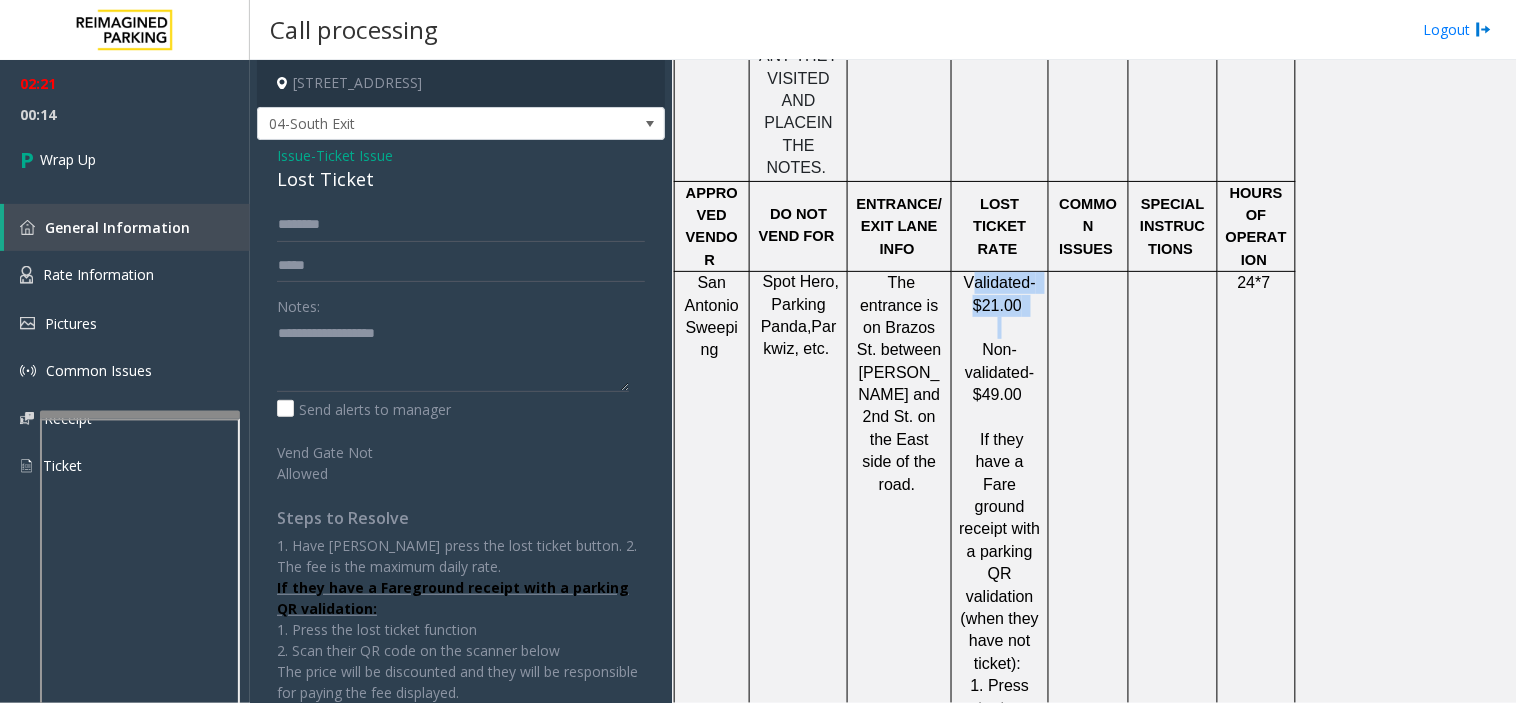 drag, startPoint x: 975, startPoint y: 116, endPoint x: 1023, endPoint y: 152, distance: 60 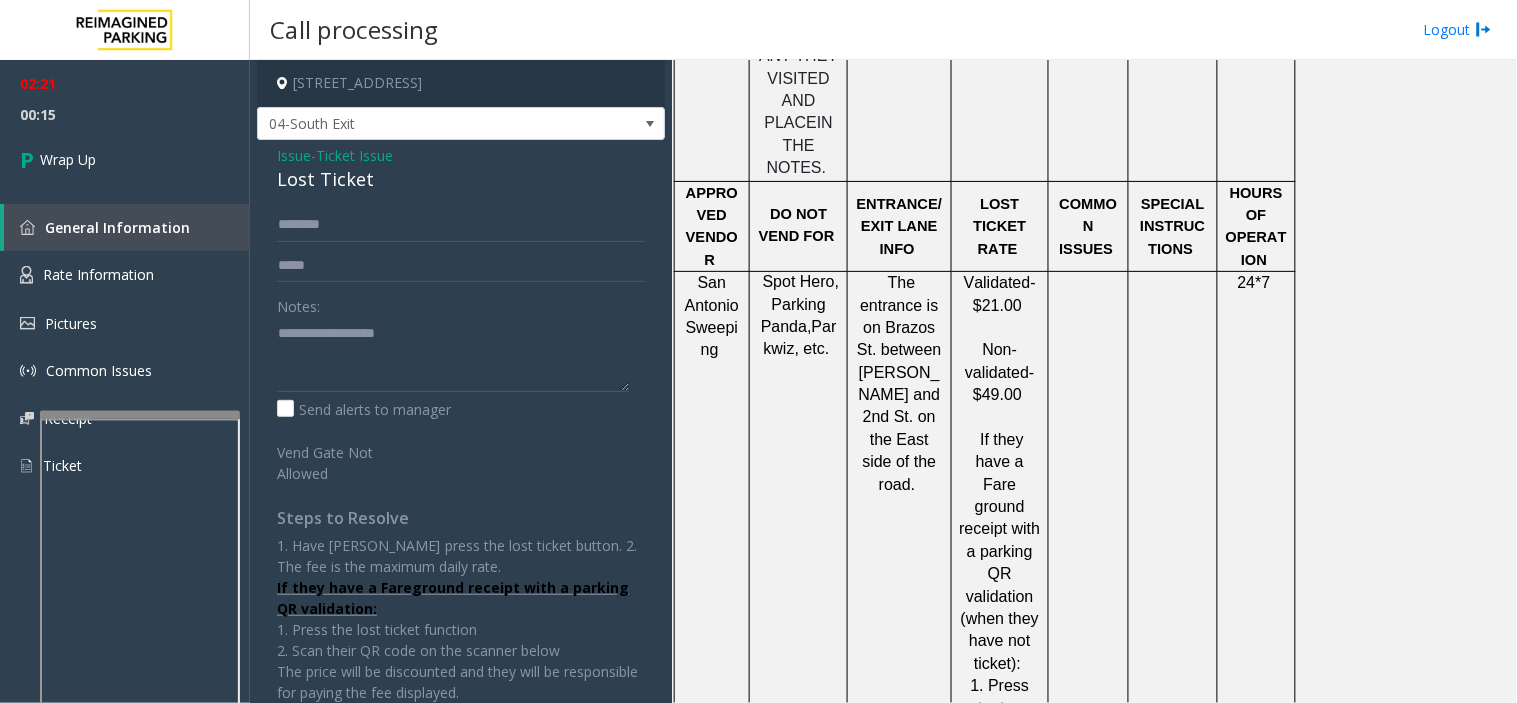 click on "Non-validated- $49.00" 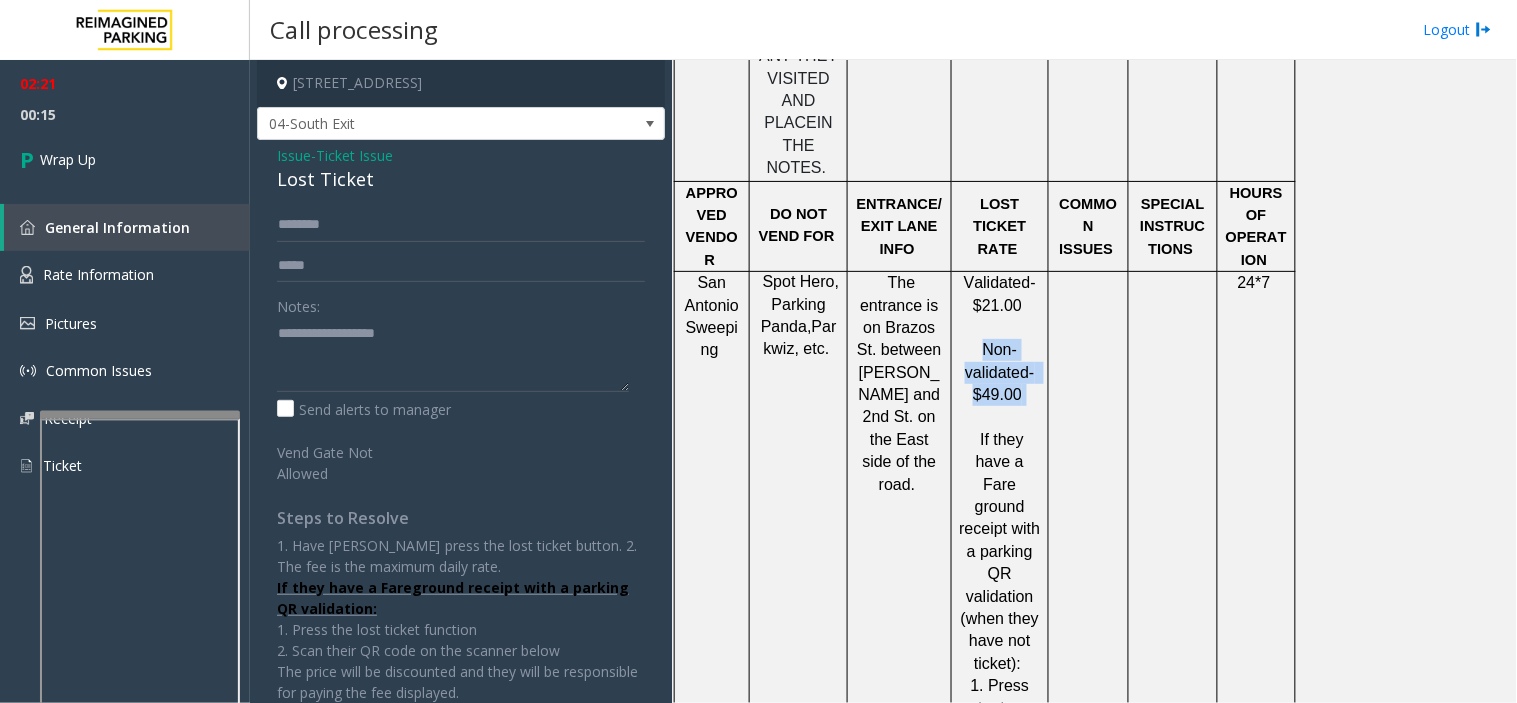 drag, startPoint x: 980, startPoint y: 184, endPoint x: 1026, endPoint y: 235, distance: 68.68042 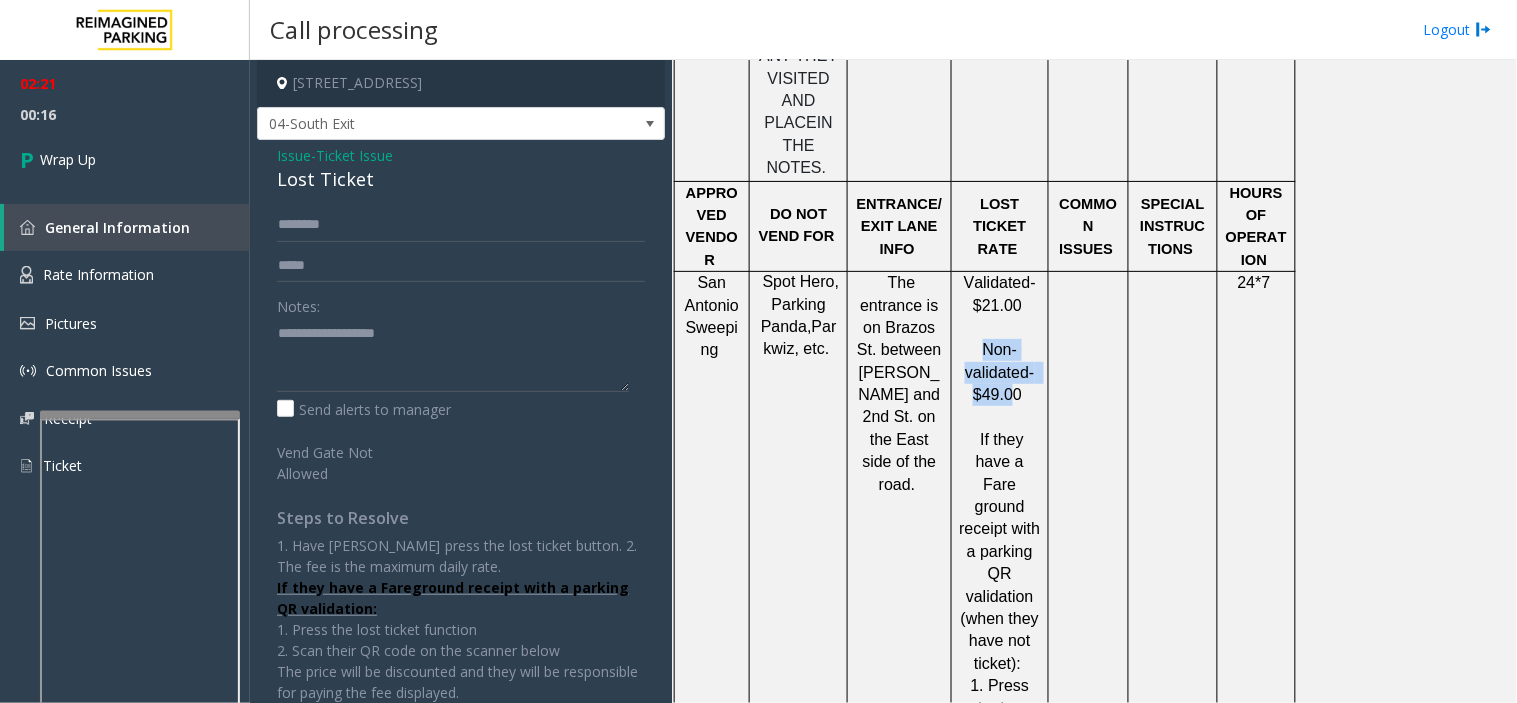 drag, startPoint x: 986, startPoint y: 181, endPoint x: 1014, endPoint y: 238, distance: 63.505905 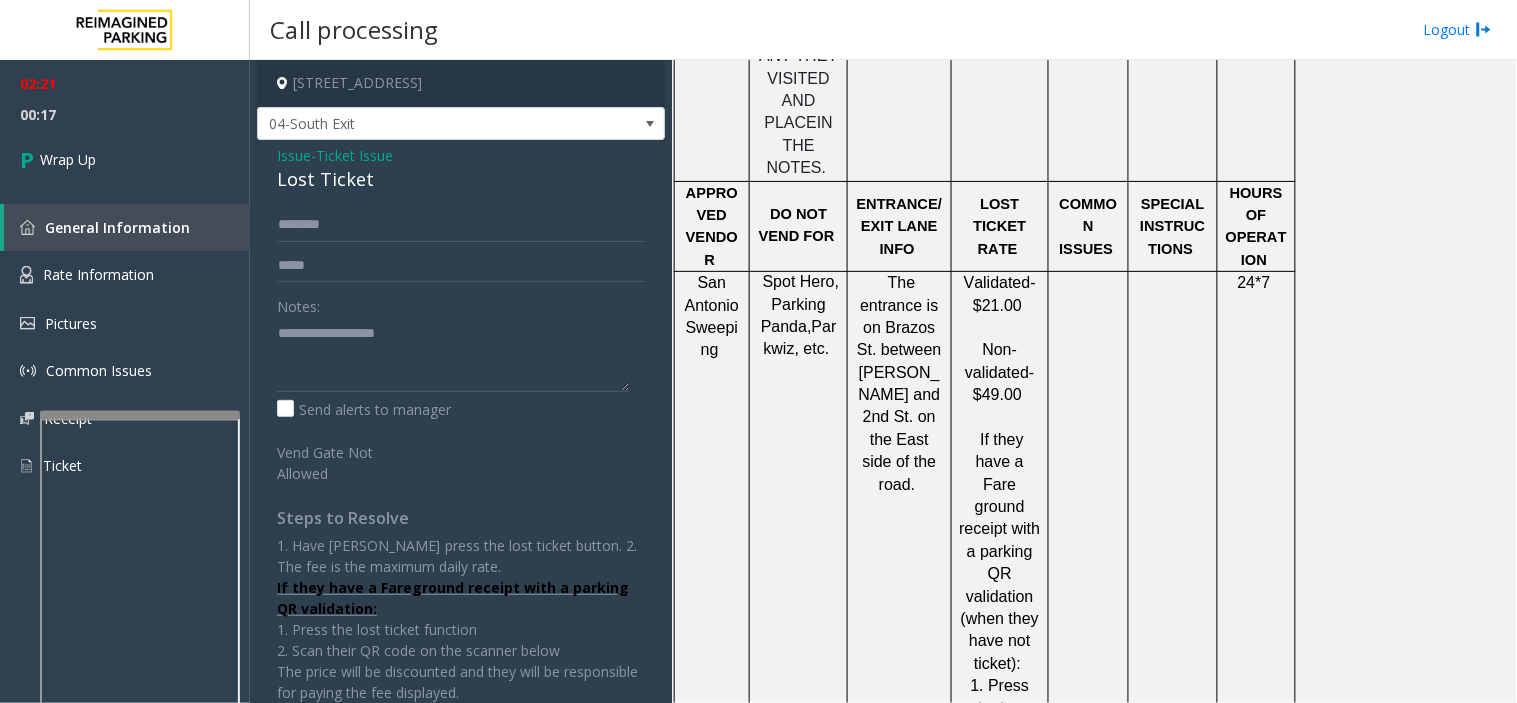 click on "Non-validated- $49.00" 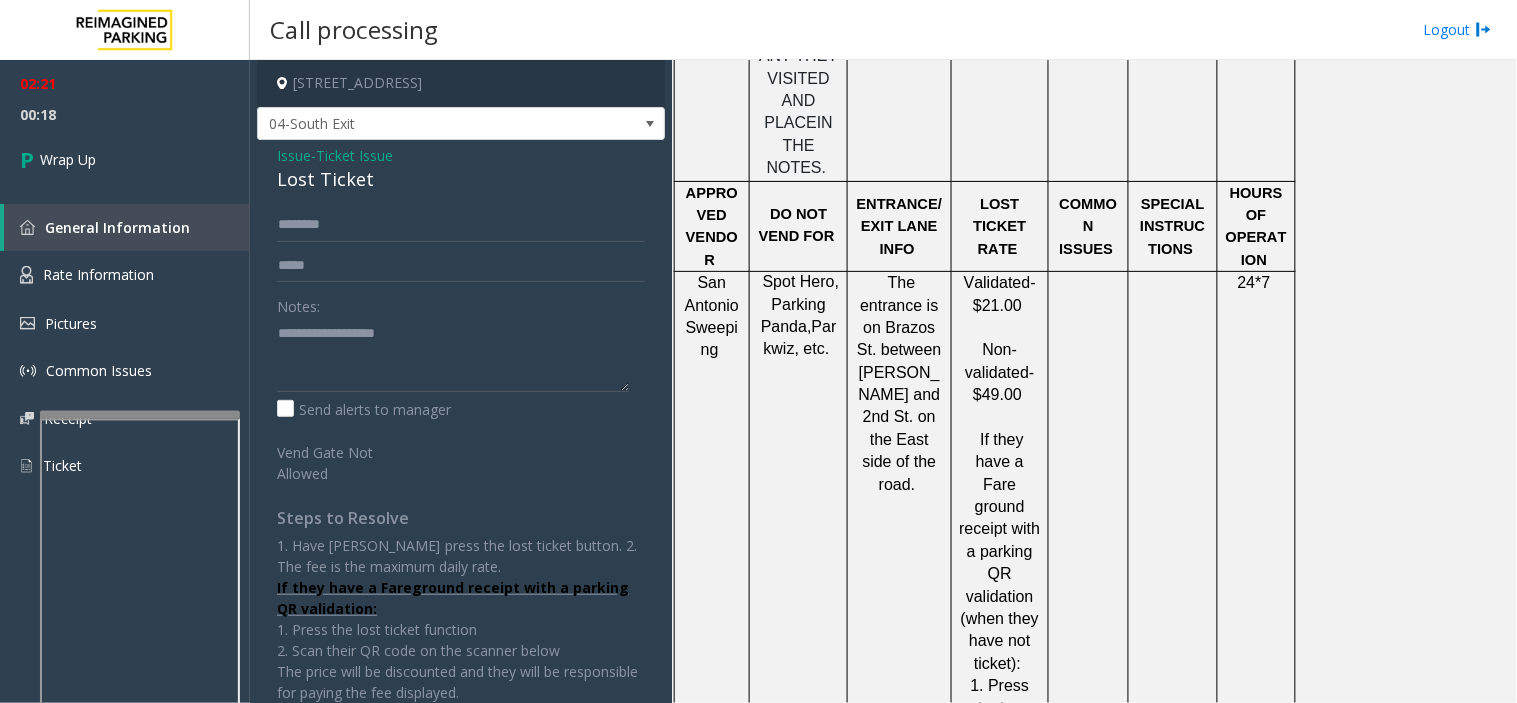 click on "Non-validated- $49.00" 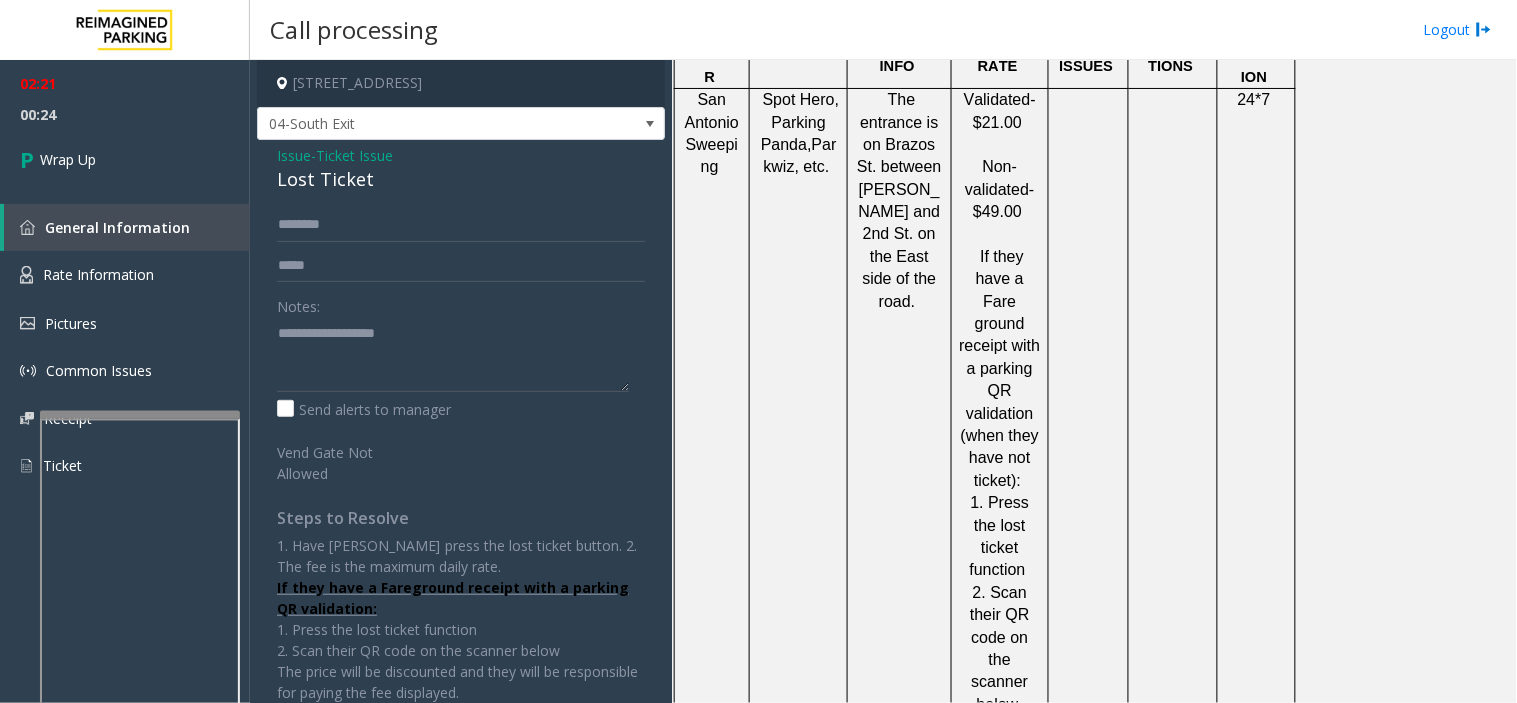 scroll, scrollTop: 3191, scrollLeft: 0, axis: vertical 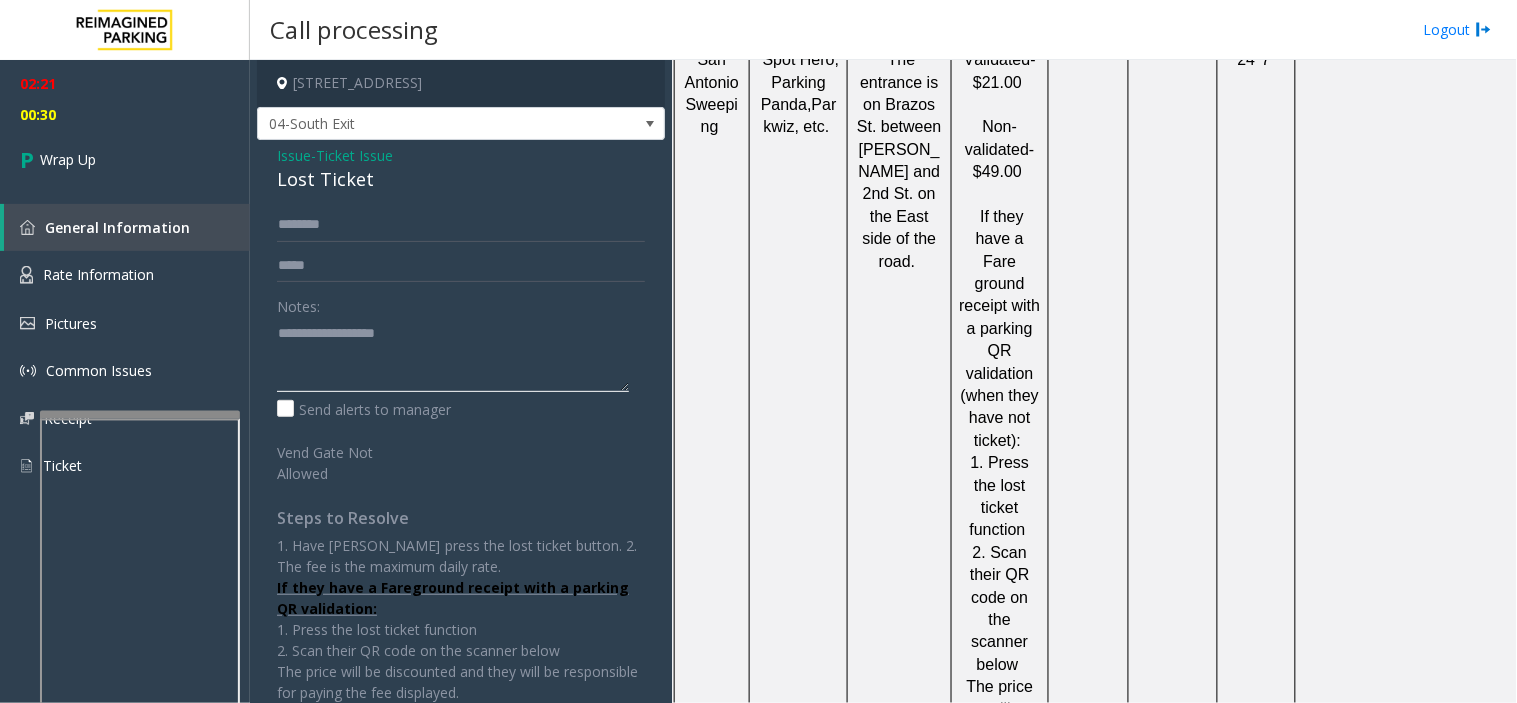 click 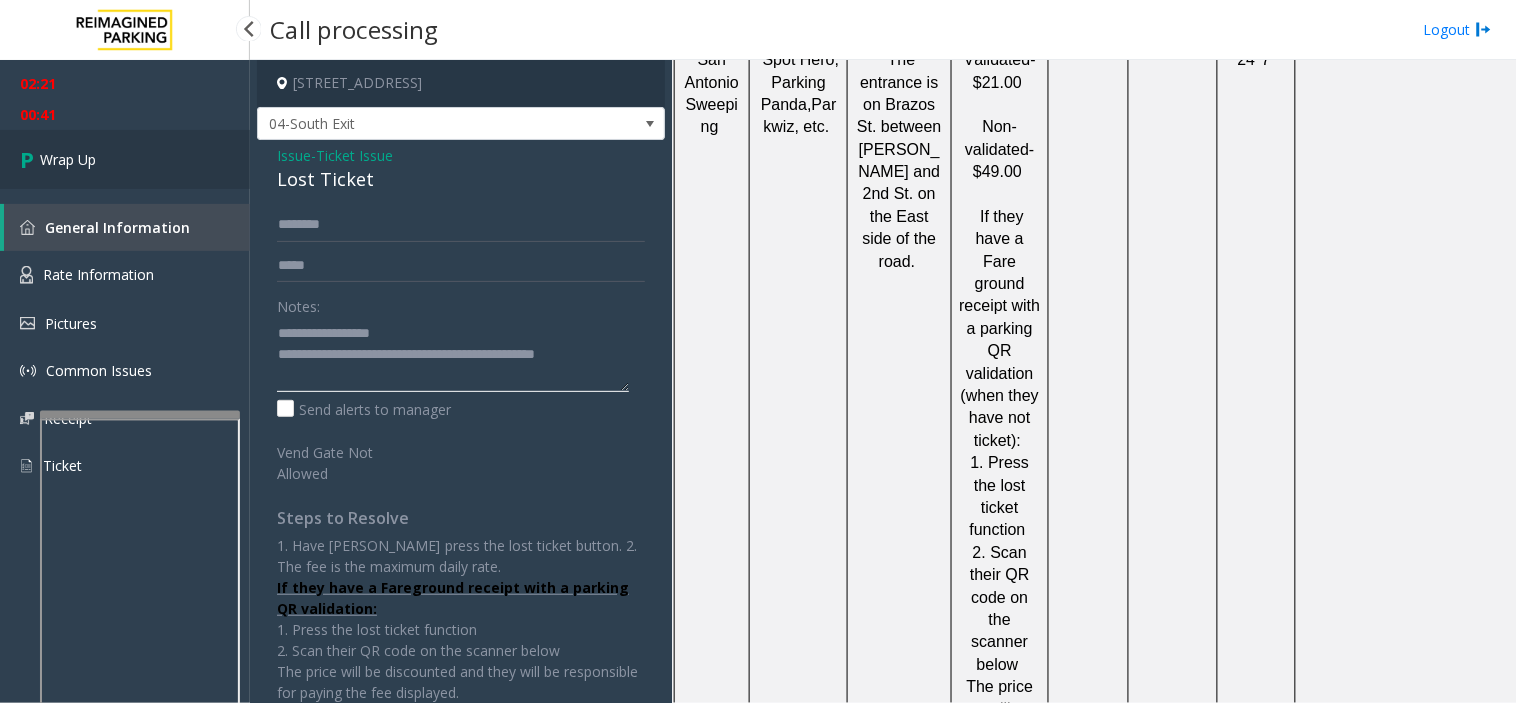 type on "**********" 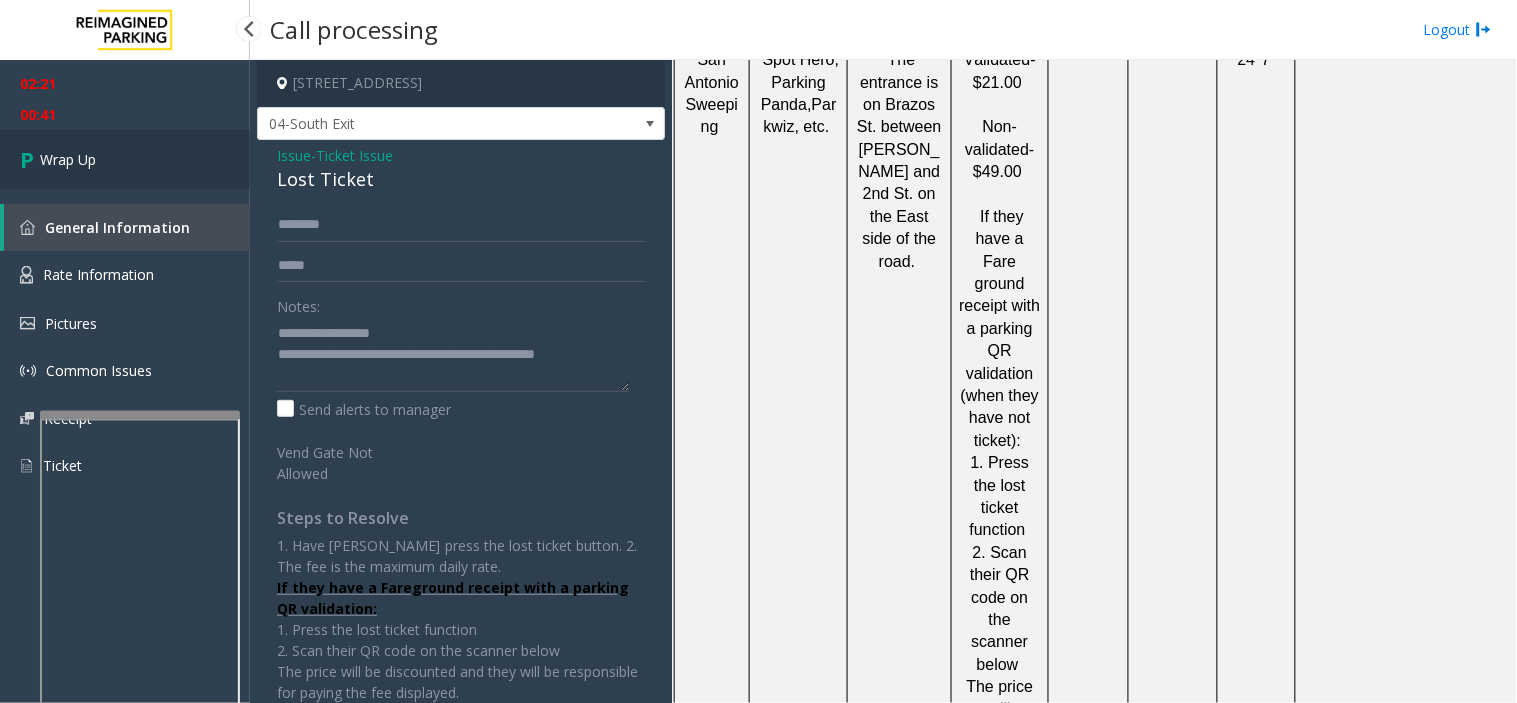 click on "Wrap Up" at bounding box center (125, 159) 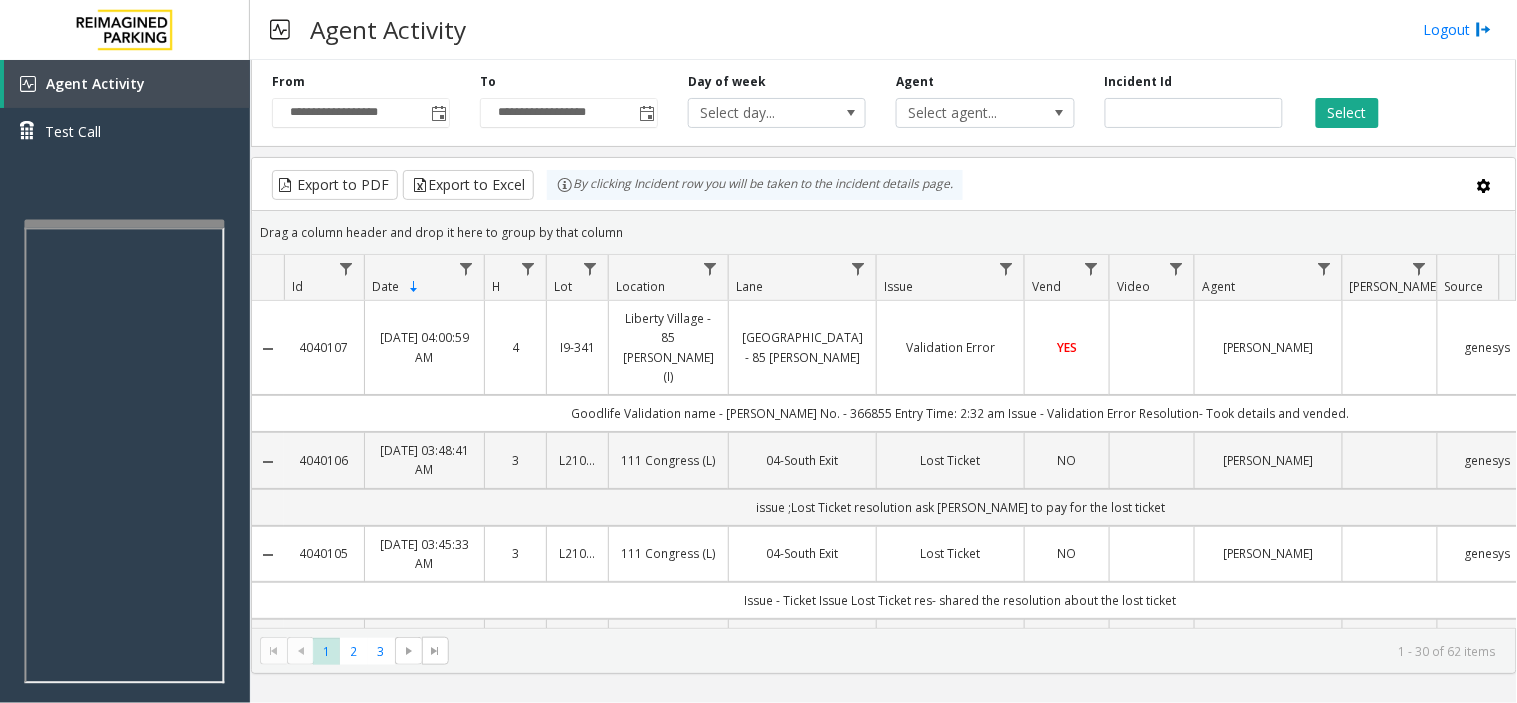 click at bounding box center [124, 224] 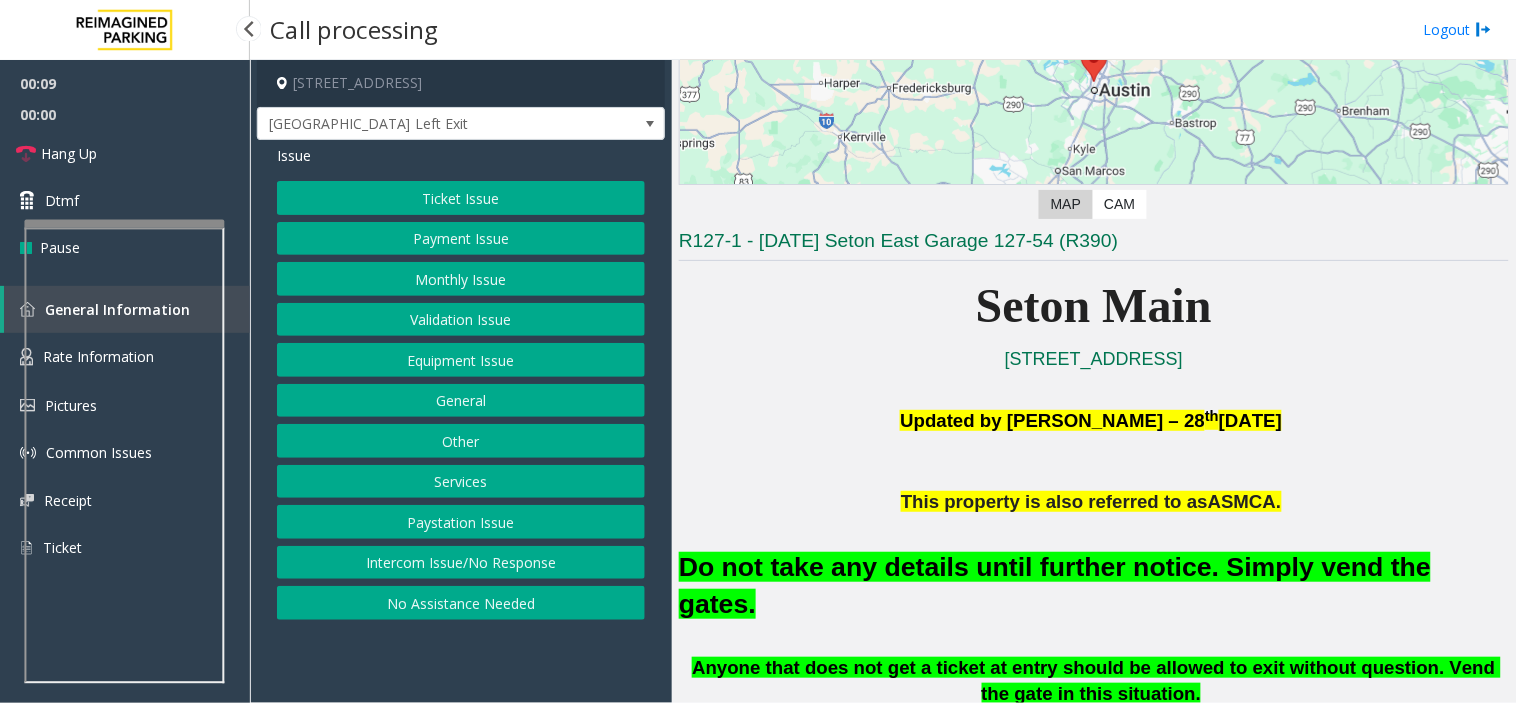 scroll, scrollTop: 333, scrollLeft: 0, axis: vertical 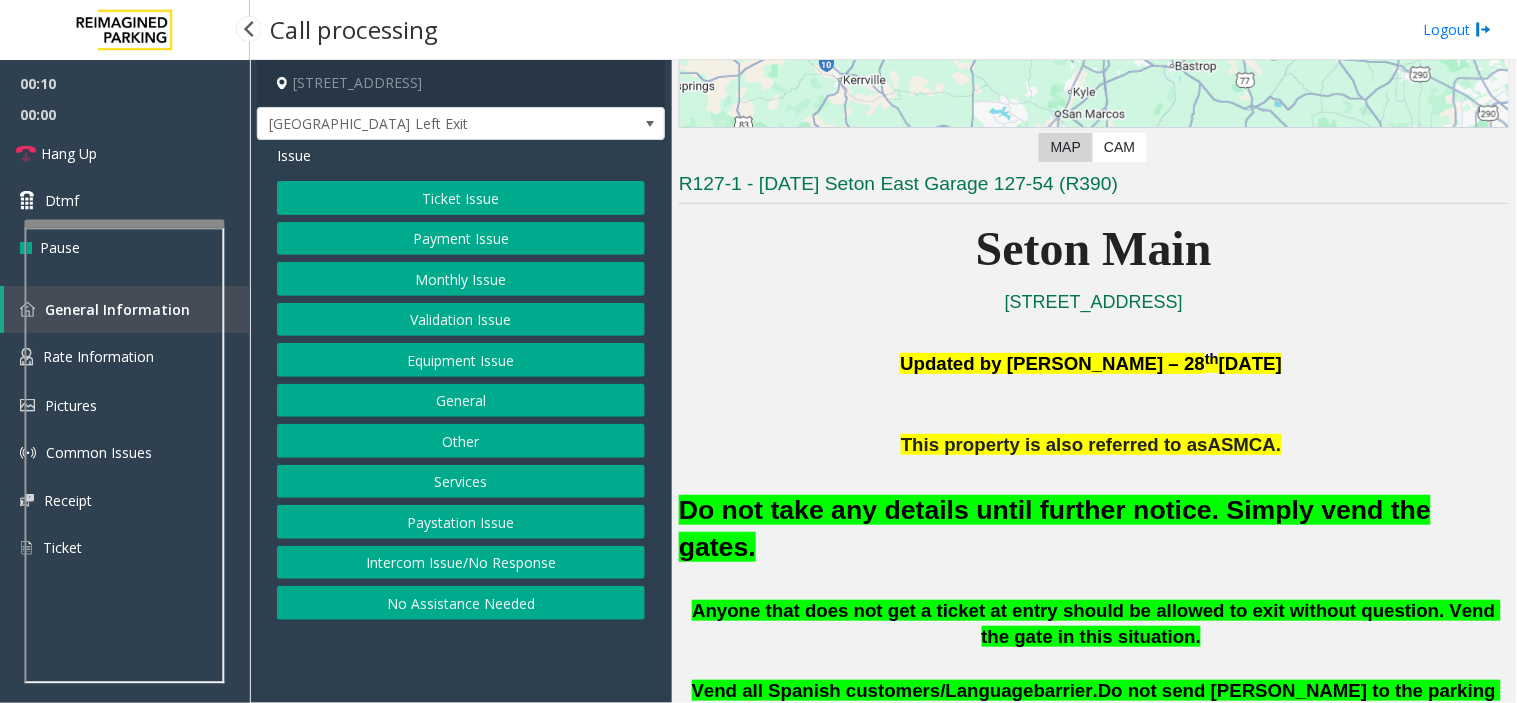 click on "Equipment Issue" 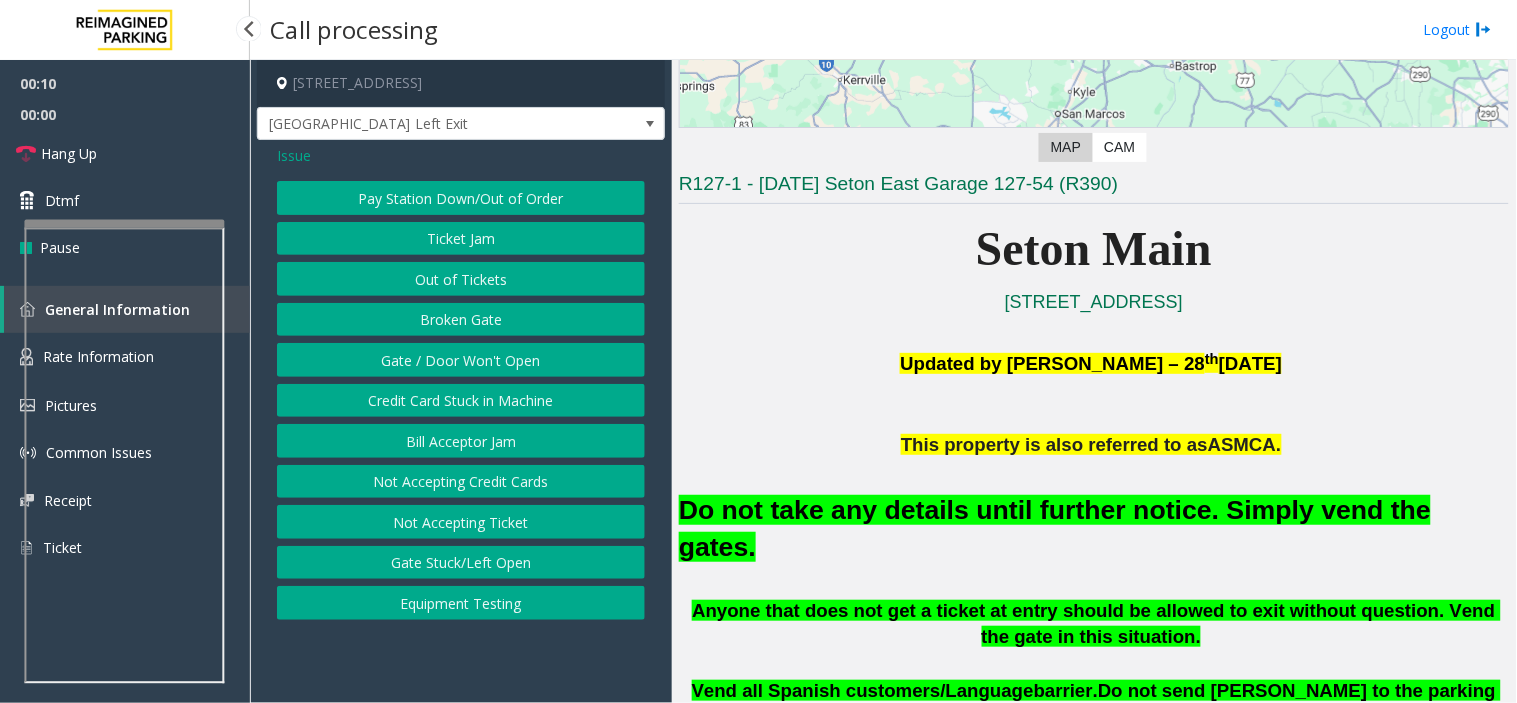 click on "Gate / Door Won't Open" 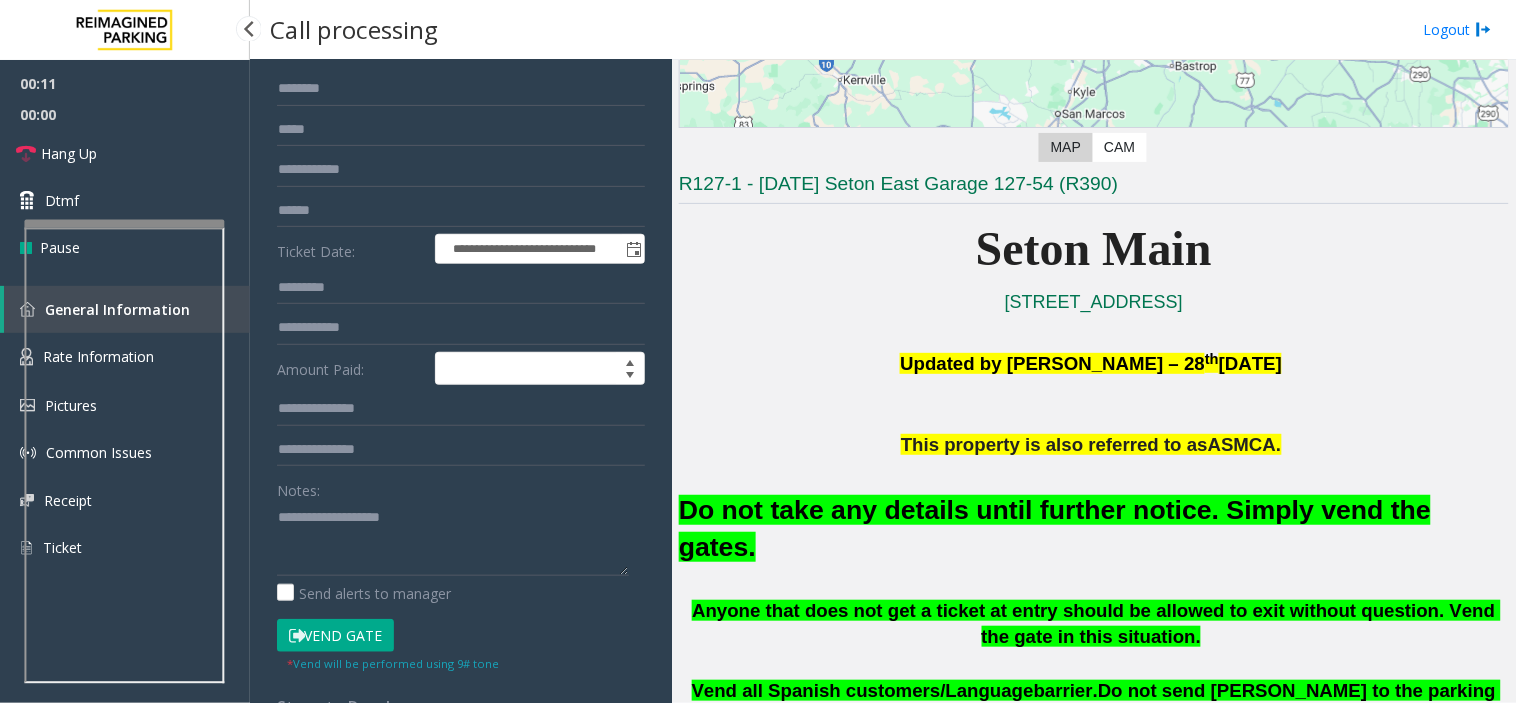 scroll, scrollTop: 333, scrollLeft: 0, axis: vertical 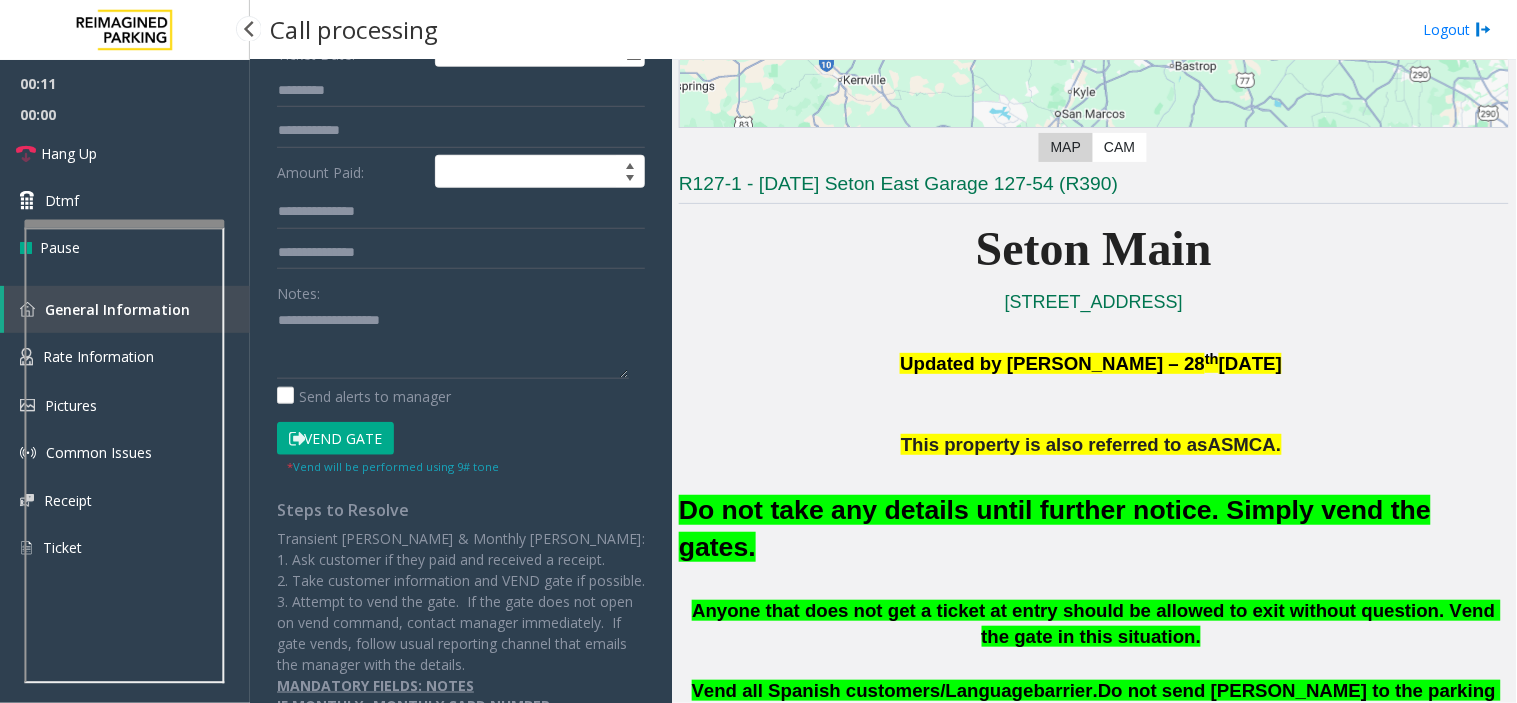 click on "Vend Gate" 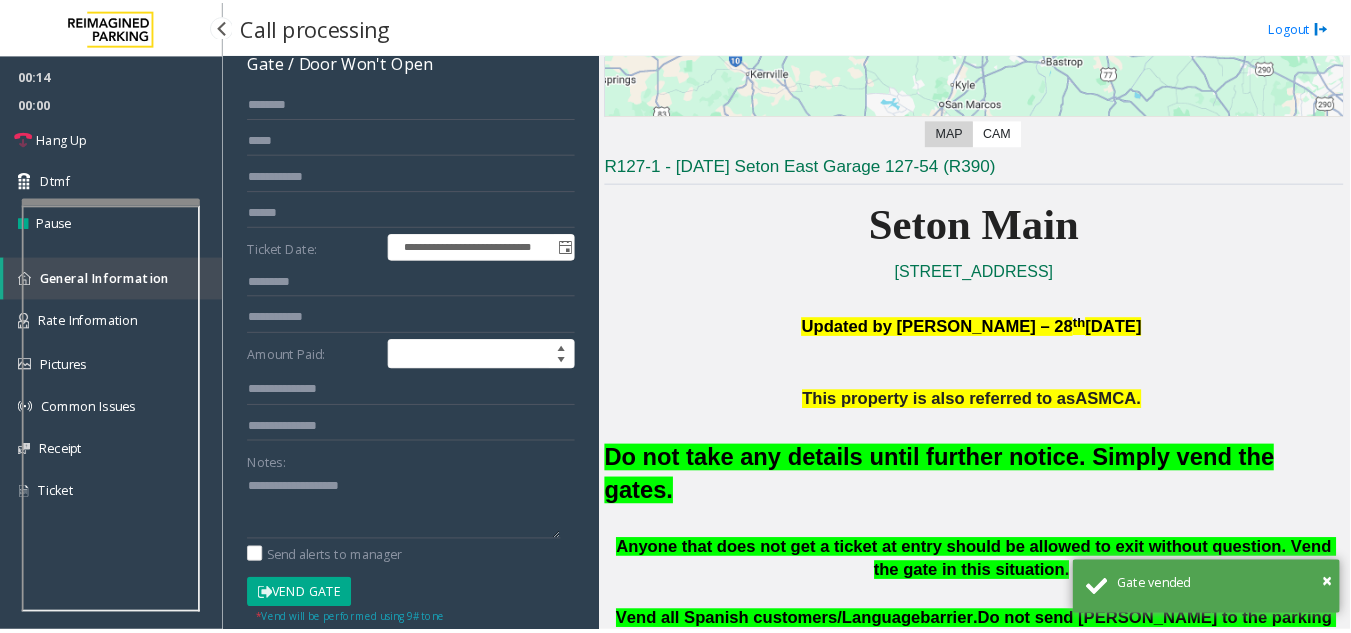 scroll, scrollTop: 111, scrollLeft: 0, axis: vertical 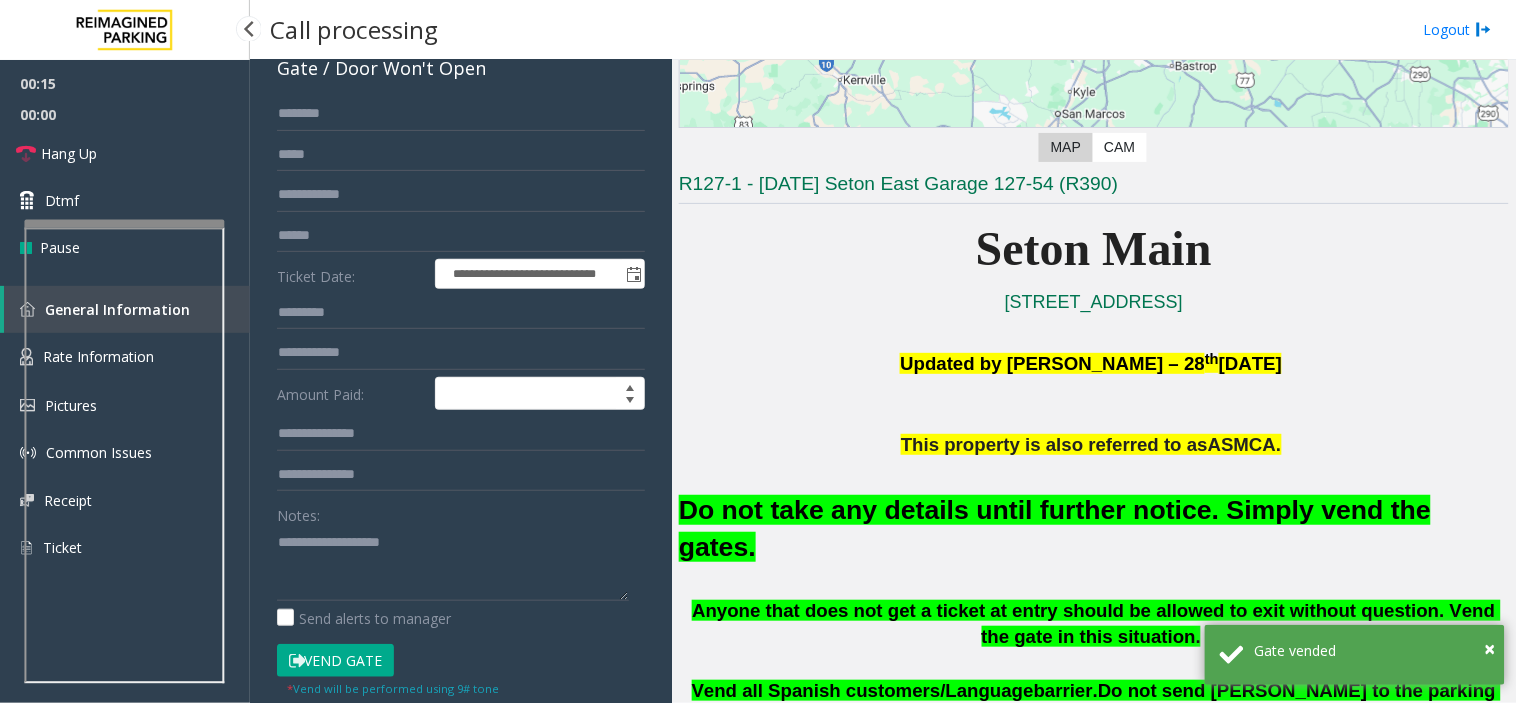 type 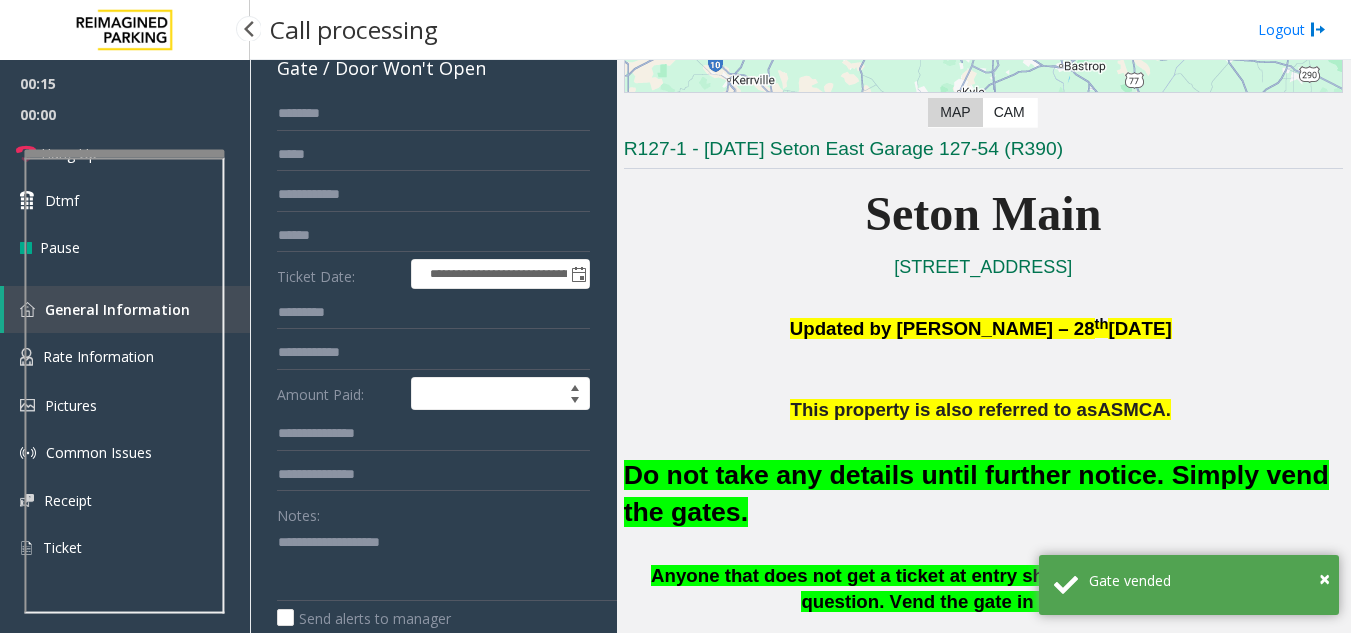 scroll, scrollTop: 111, scrollLeft: 0, axis: vertical 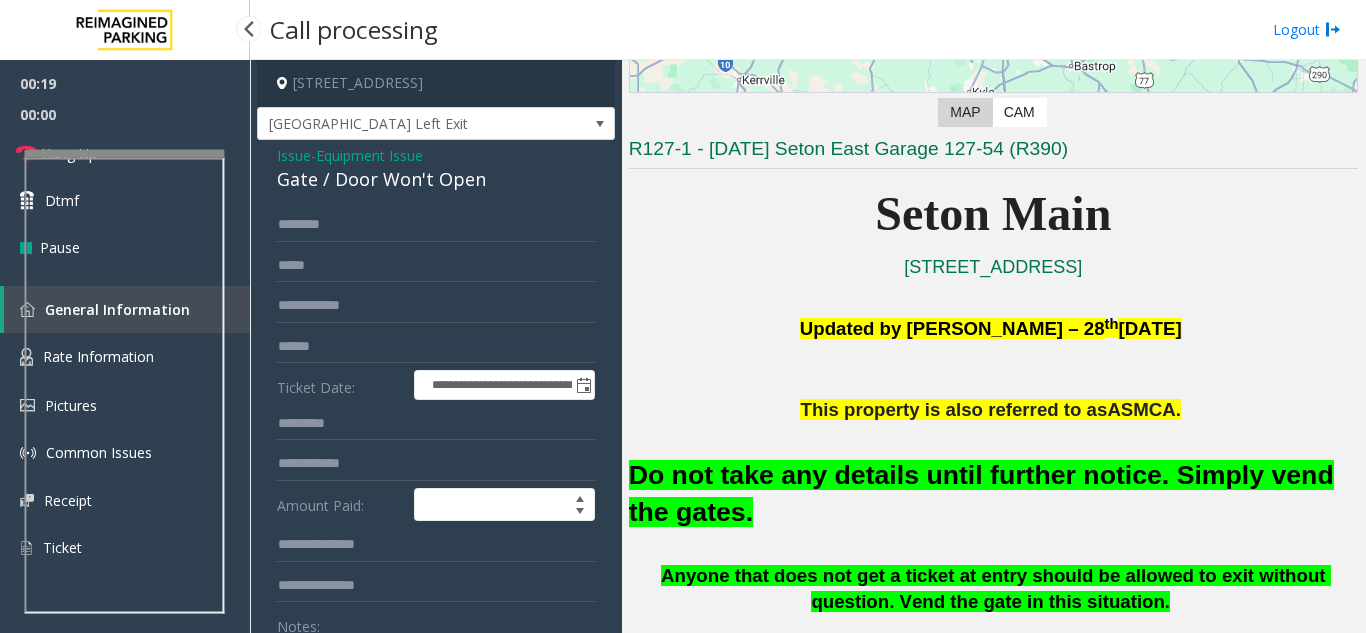 click on "Gate / Door Won't Open" 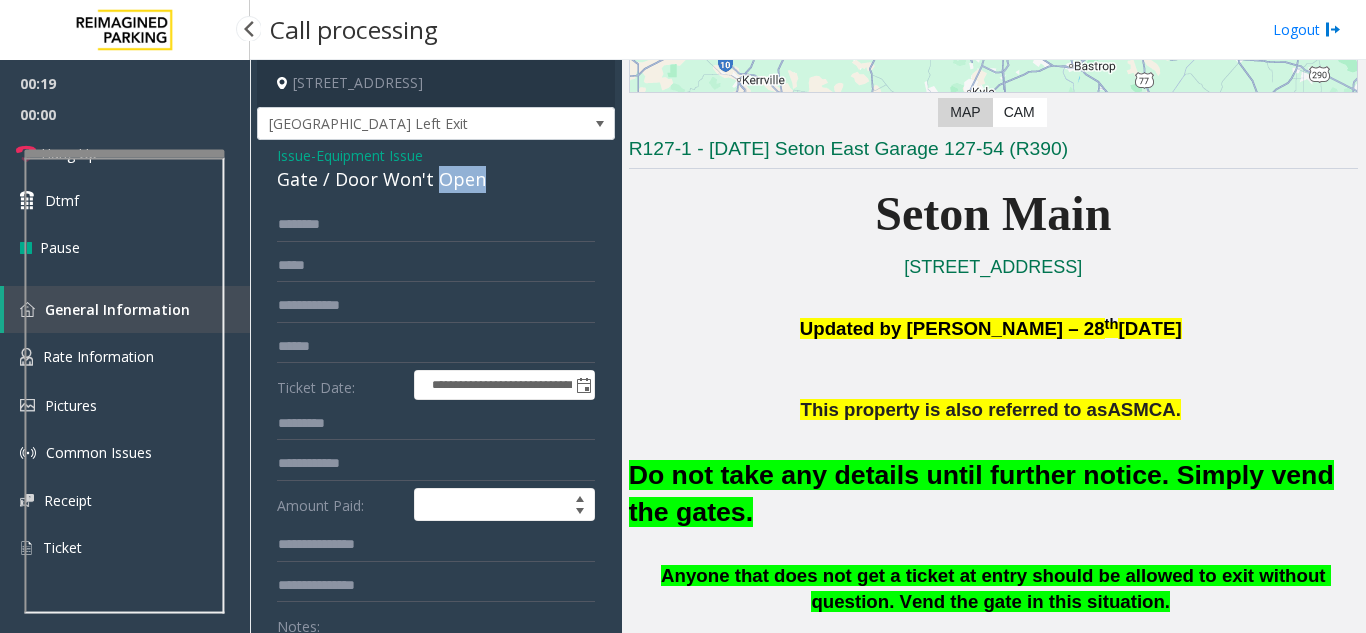 click on "Gate / Door Won't Open" 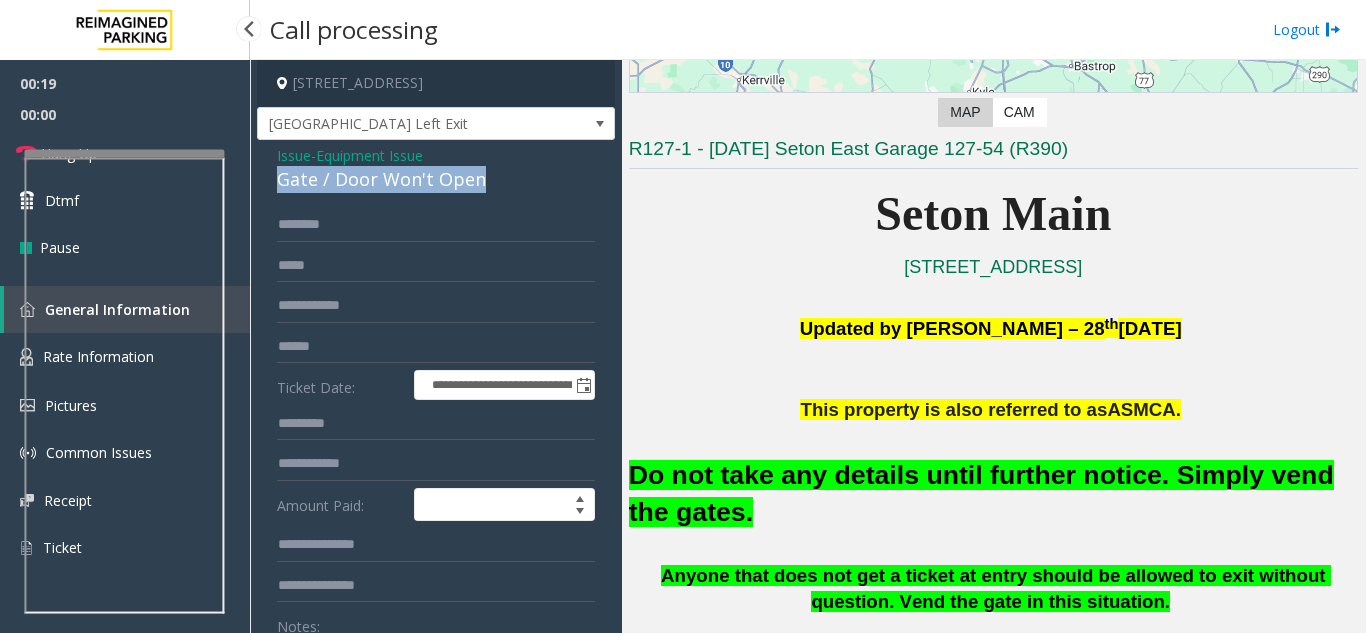 click on "Gate / Door Won't Open" 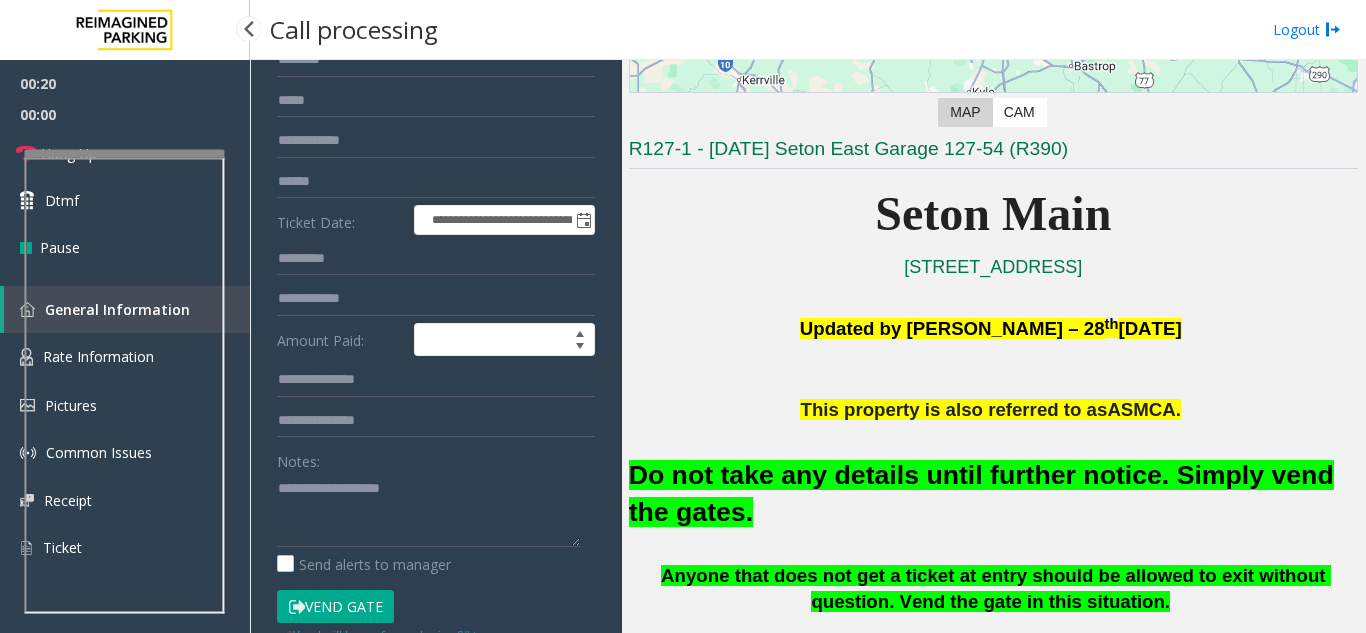 scroll, scrollTop: 200, scrollLeft: 0, axis: vertical 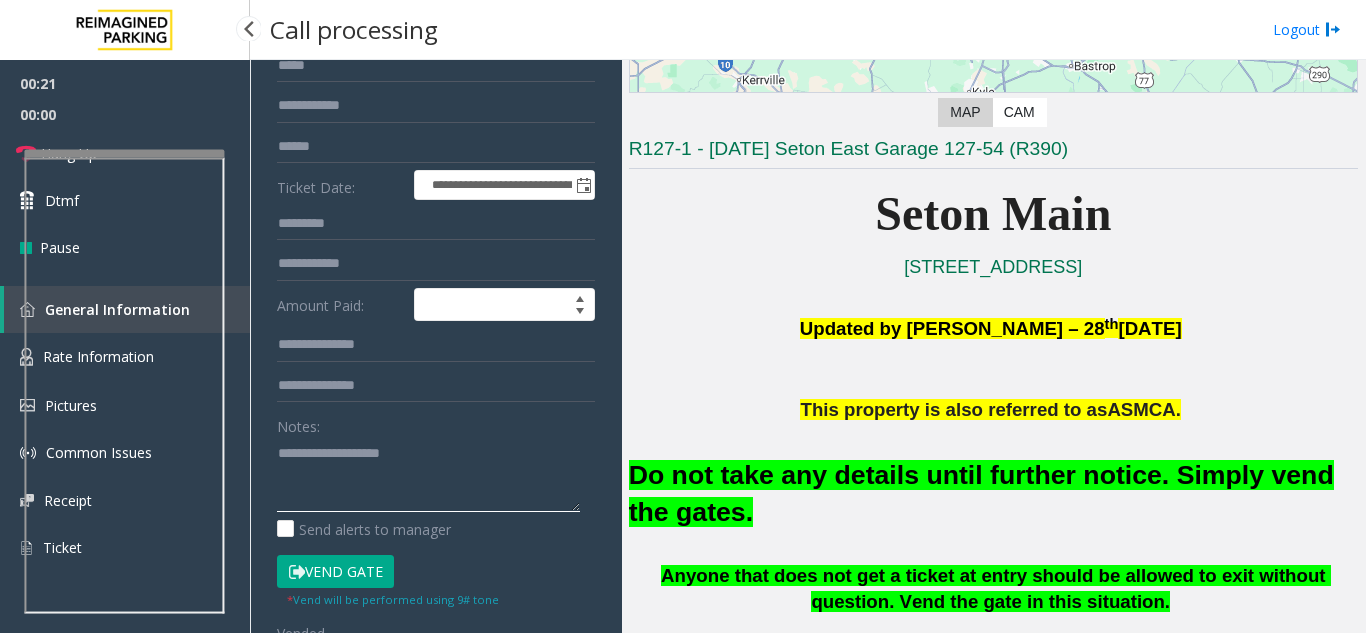 click 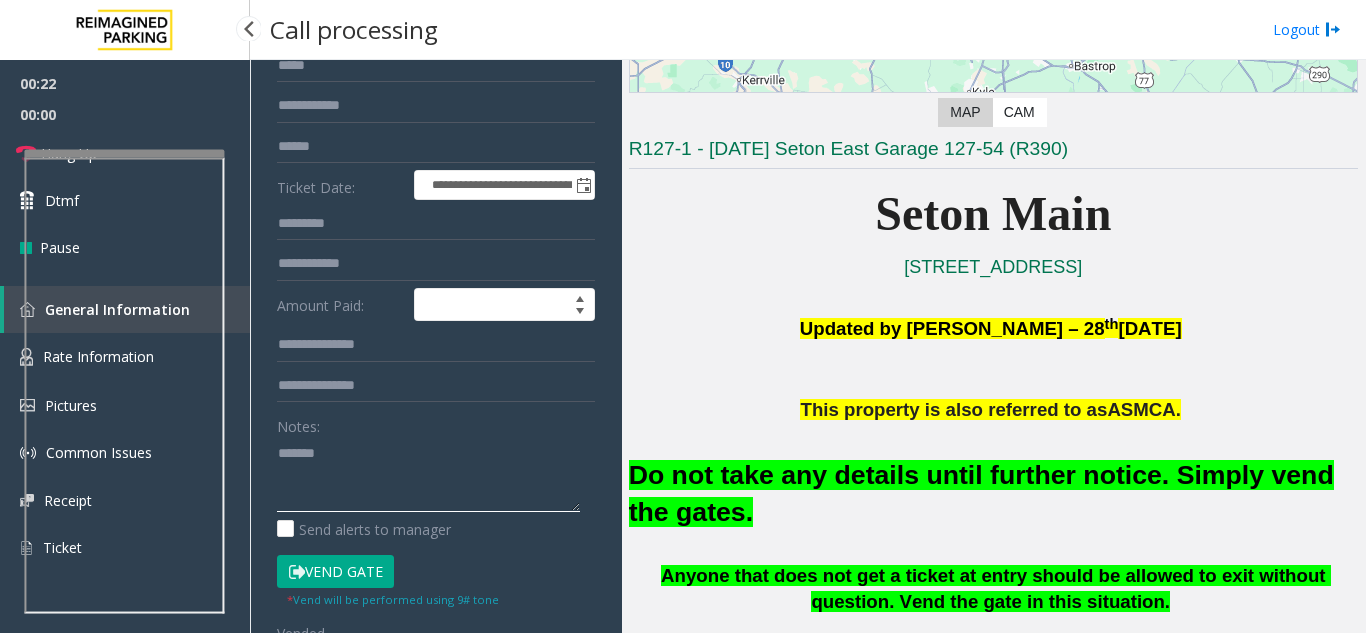 paste on "**********" 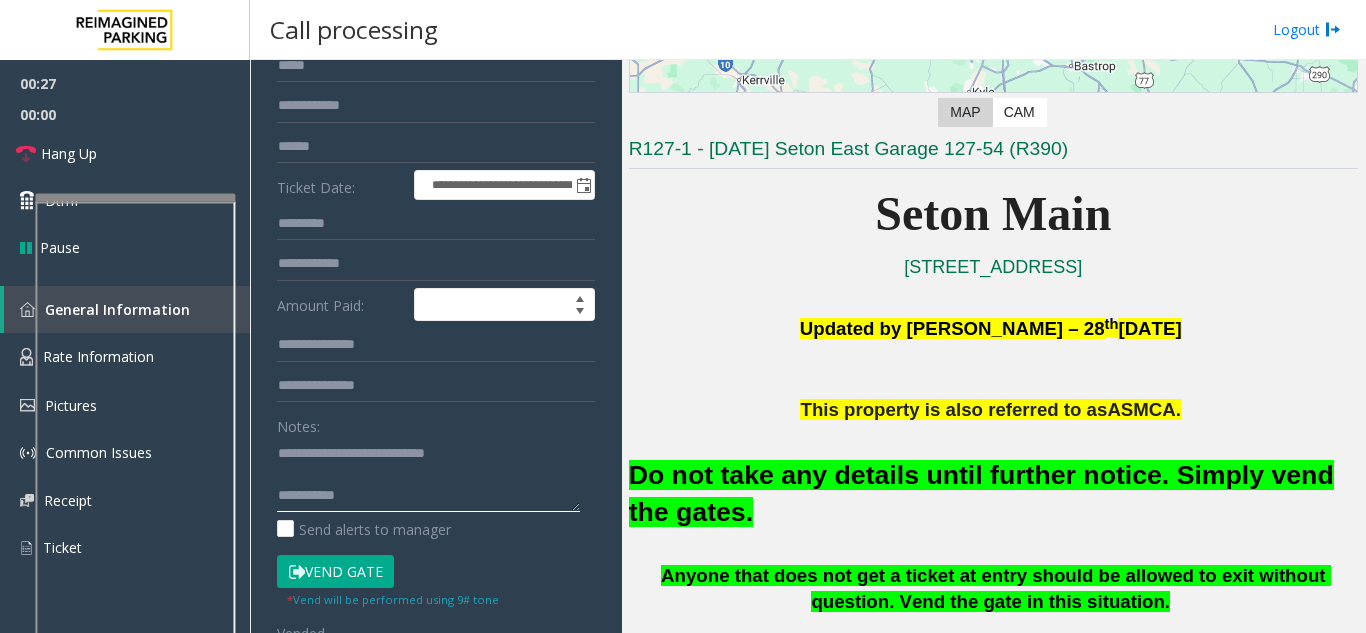 click at bounding box center (135, 198) 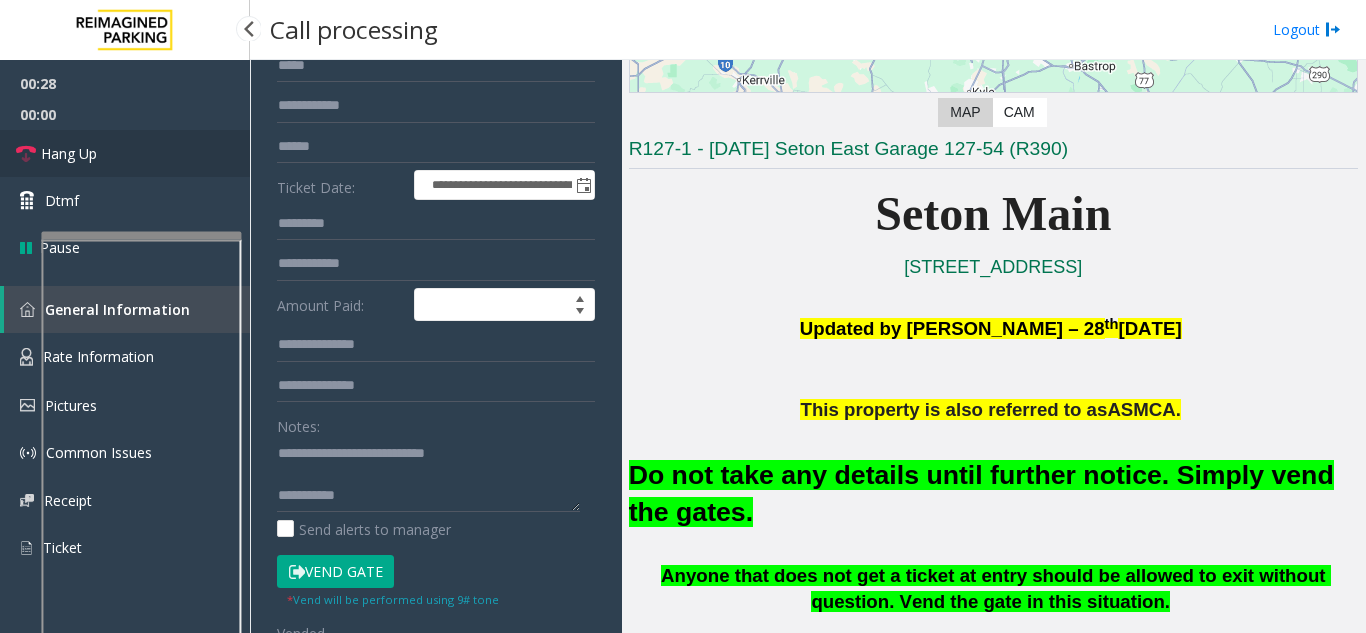 click on "Hang Up" at bounding box center [69, 153] 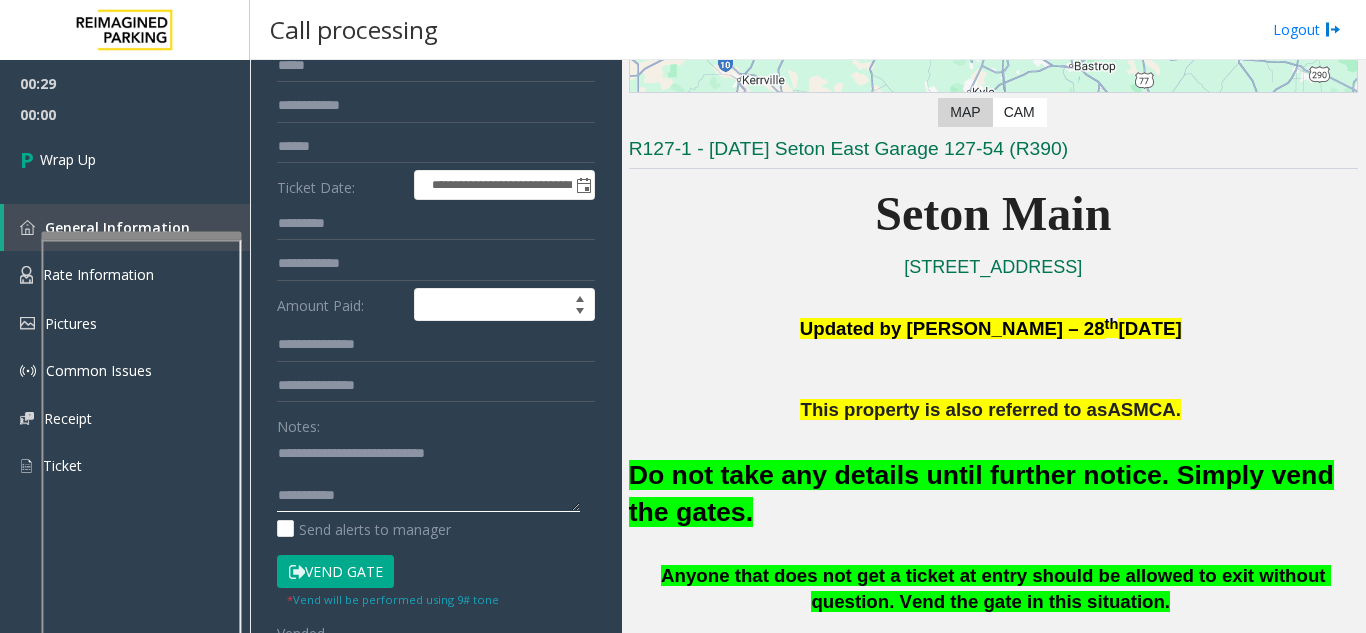click 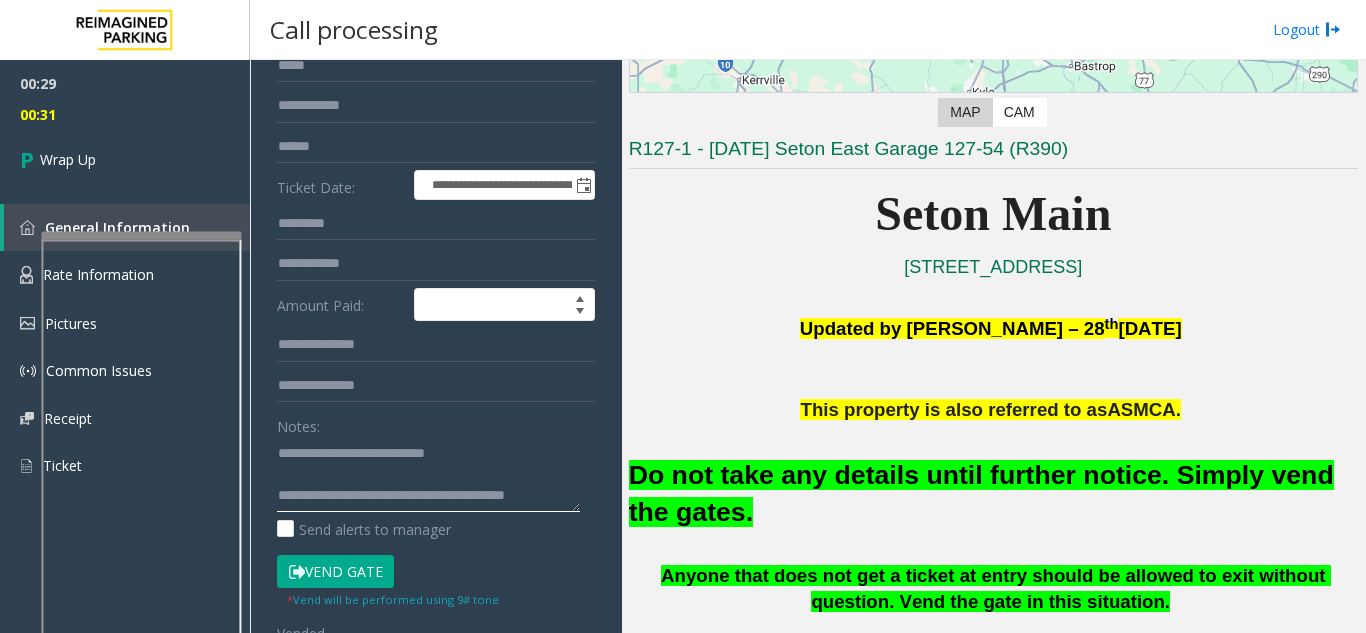 scroll, scrollTop: 15, scrollLeft: 0, axis: vertical 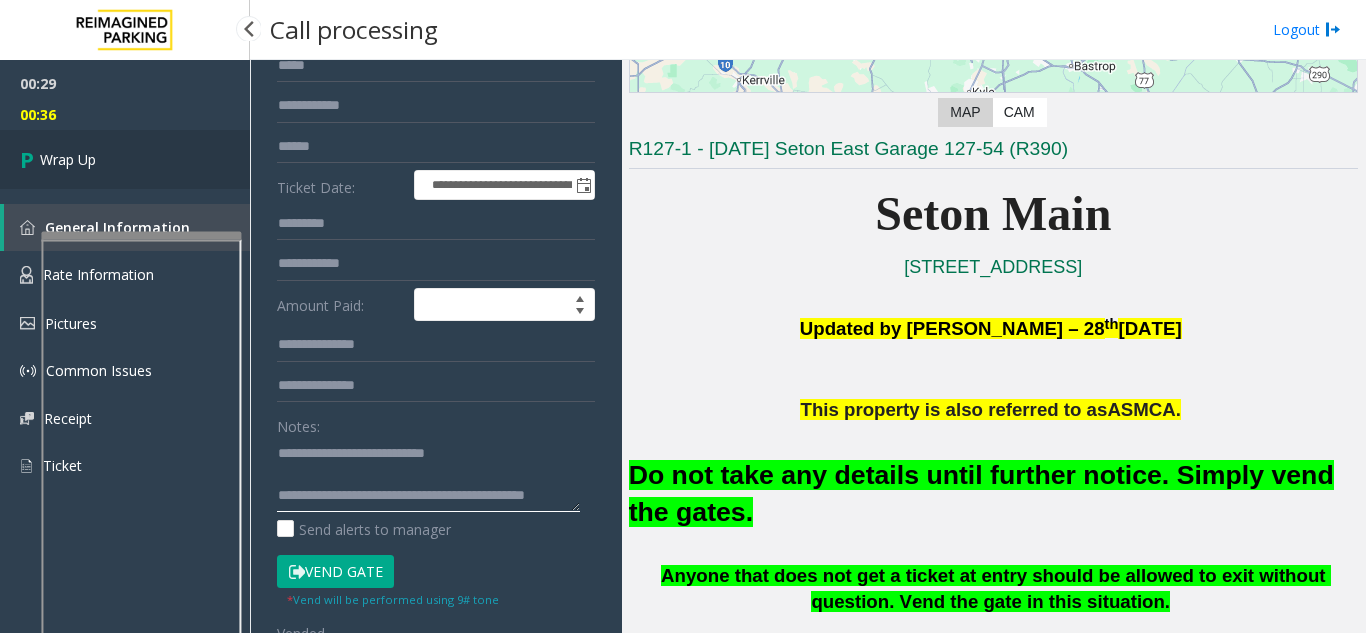 type on "**********" 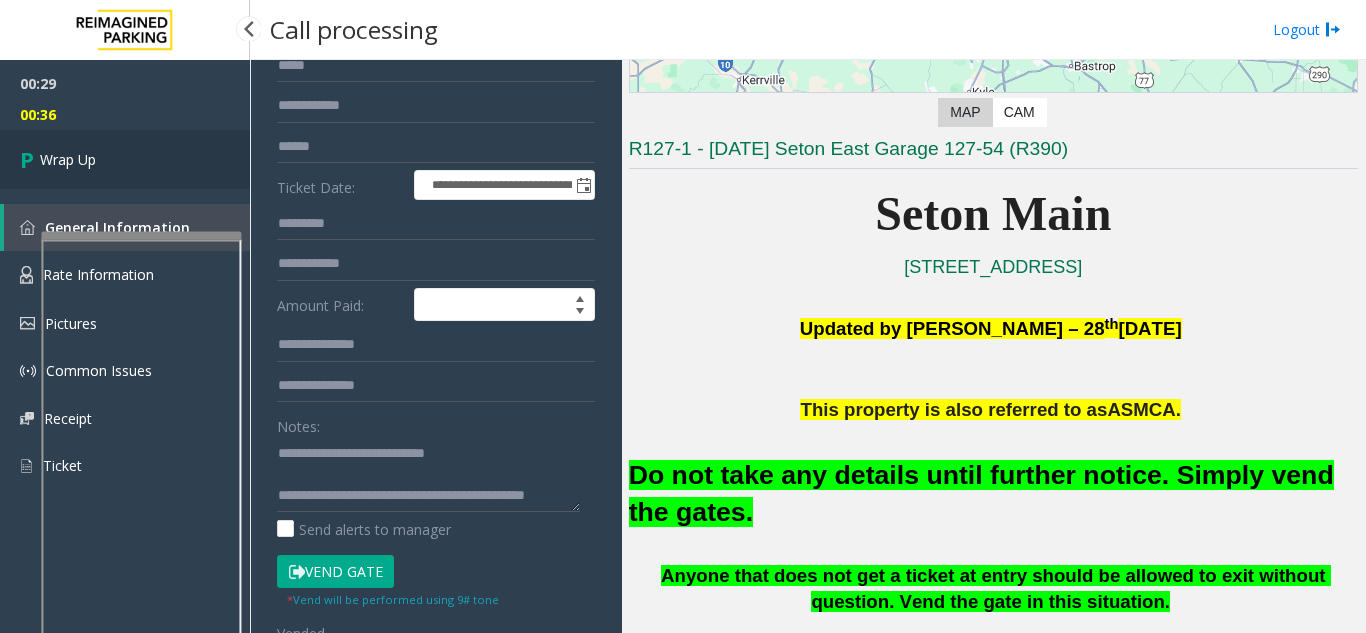 click on "Wrap Up" at bounding box center [125, 159] 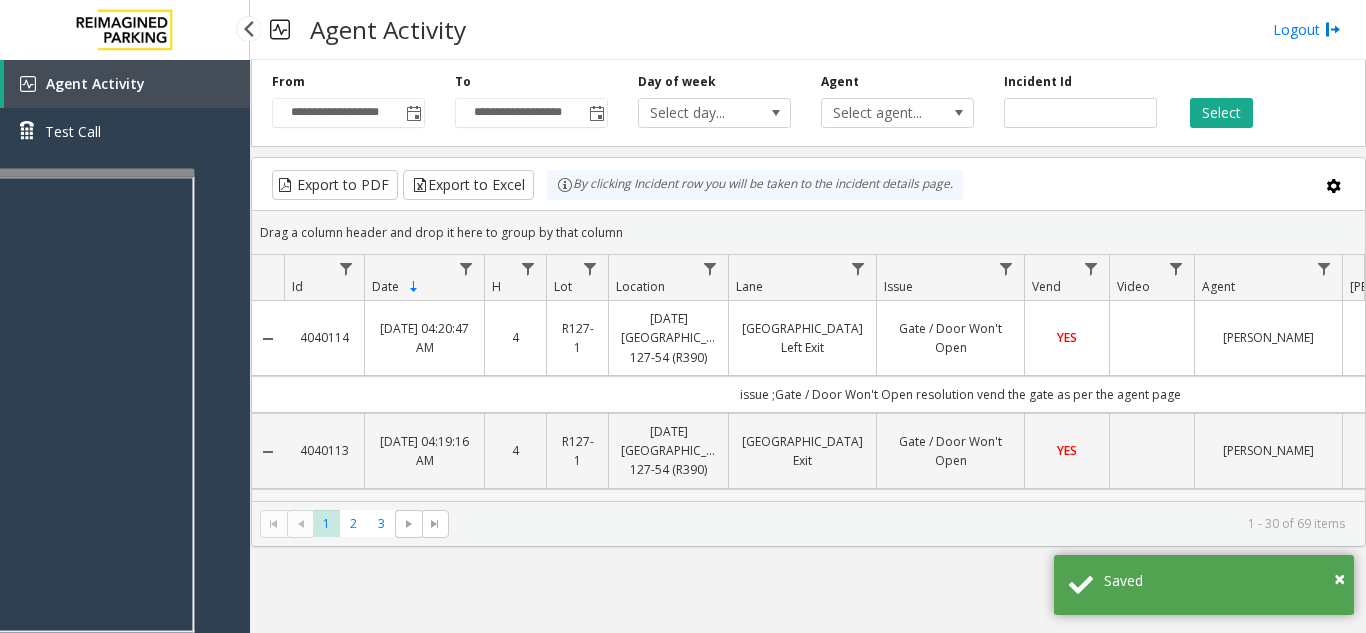 click at bounding box center (94, 173) 